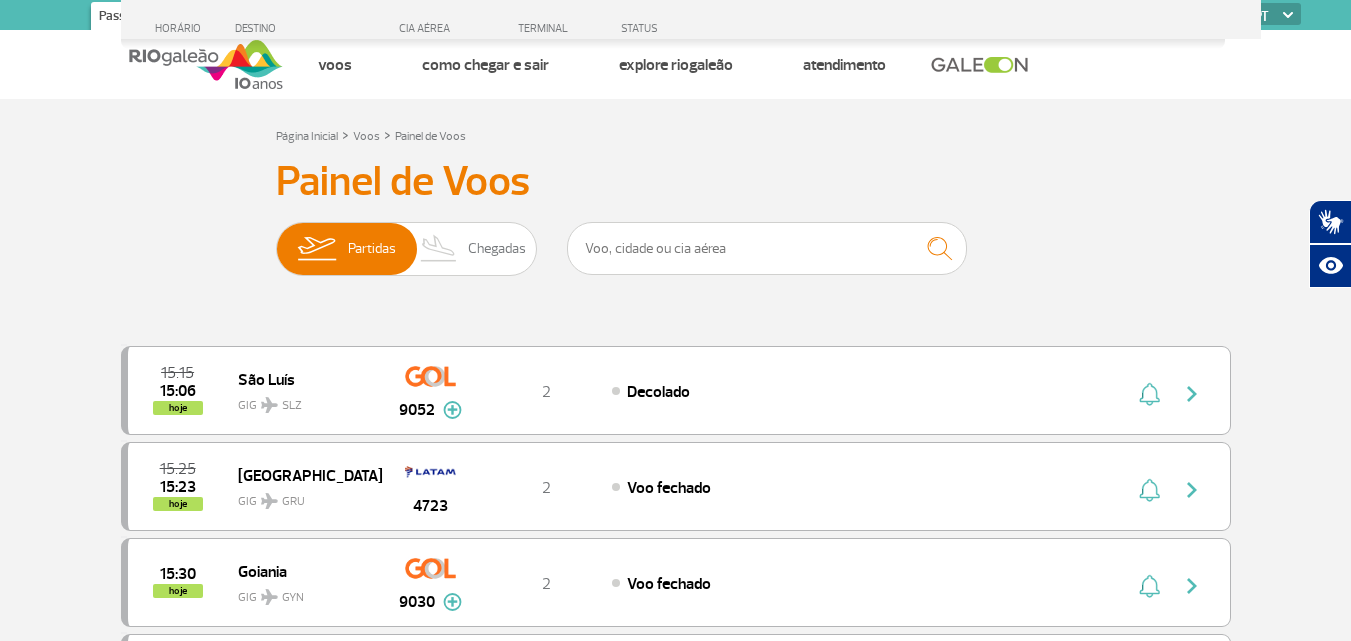 scroll, scrollTop: 800, scrollLeft: 0, axis: vertical 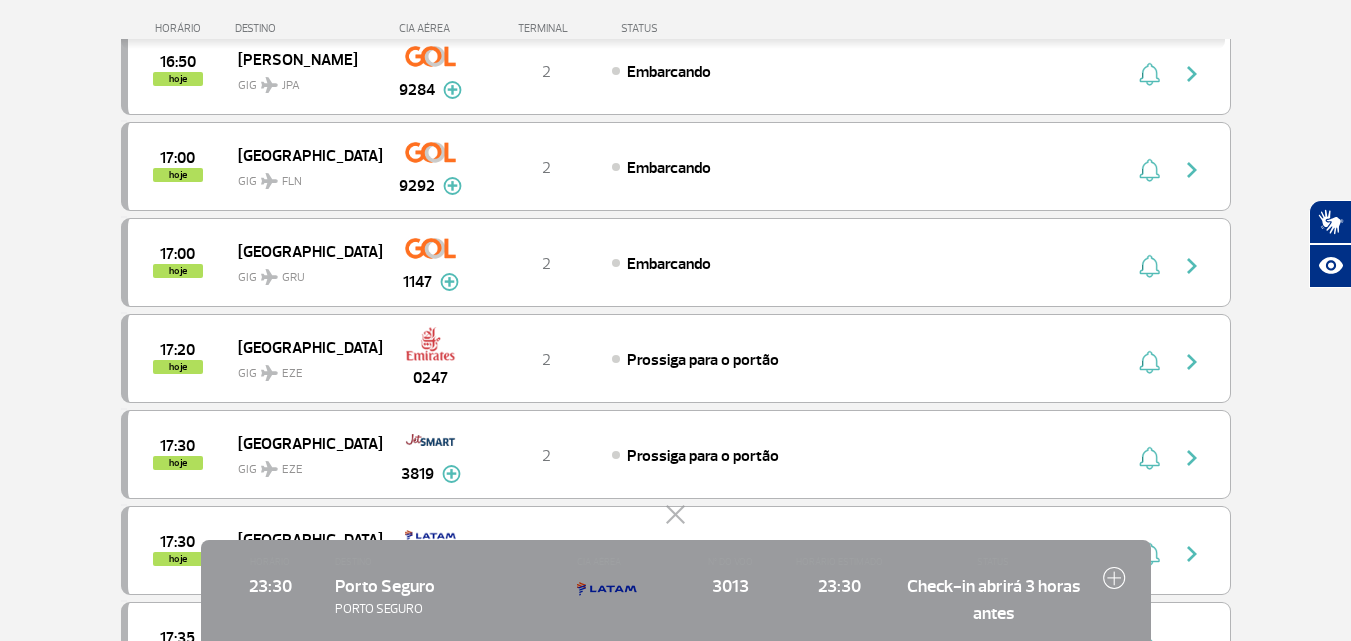 click 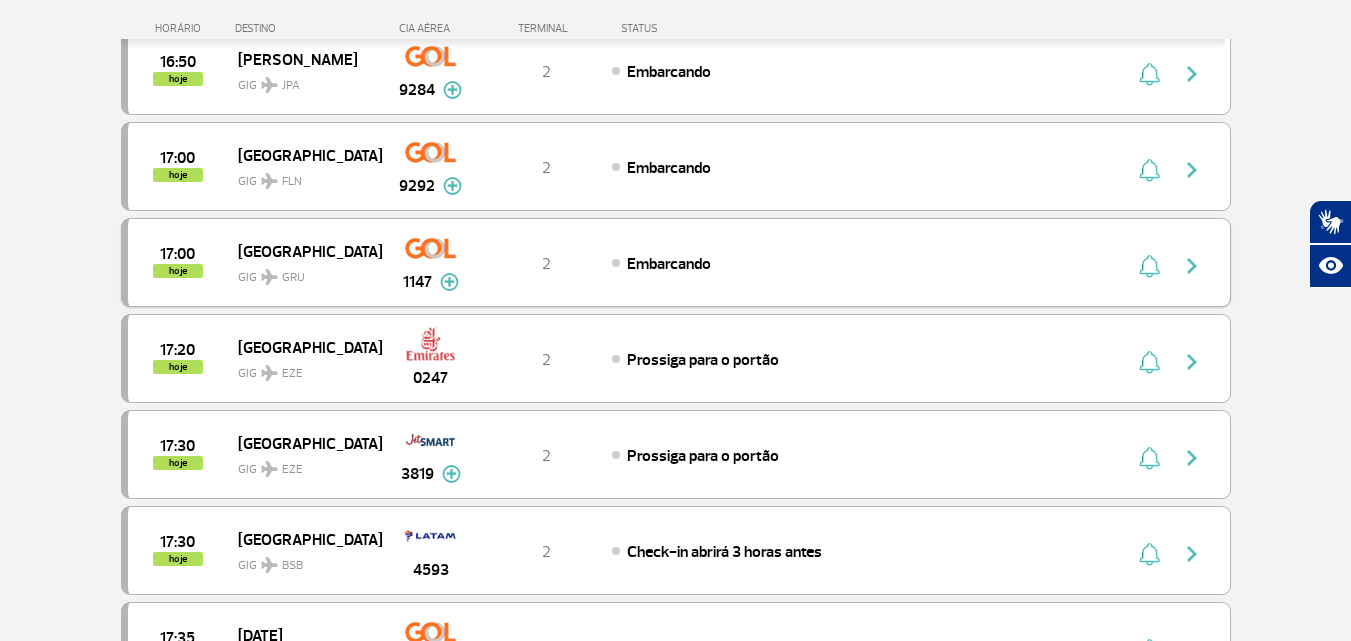 click at bounding box center [1192, 266] 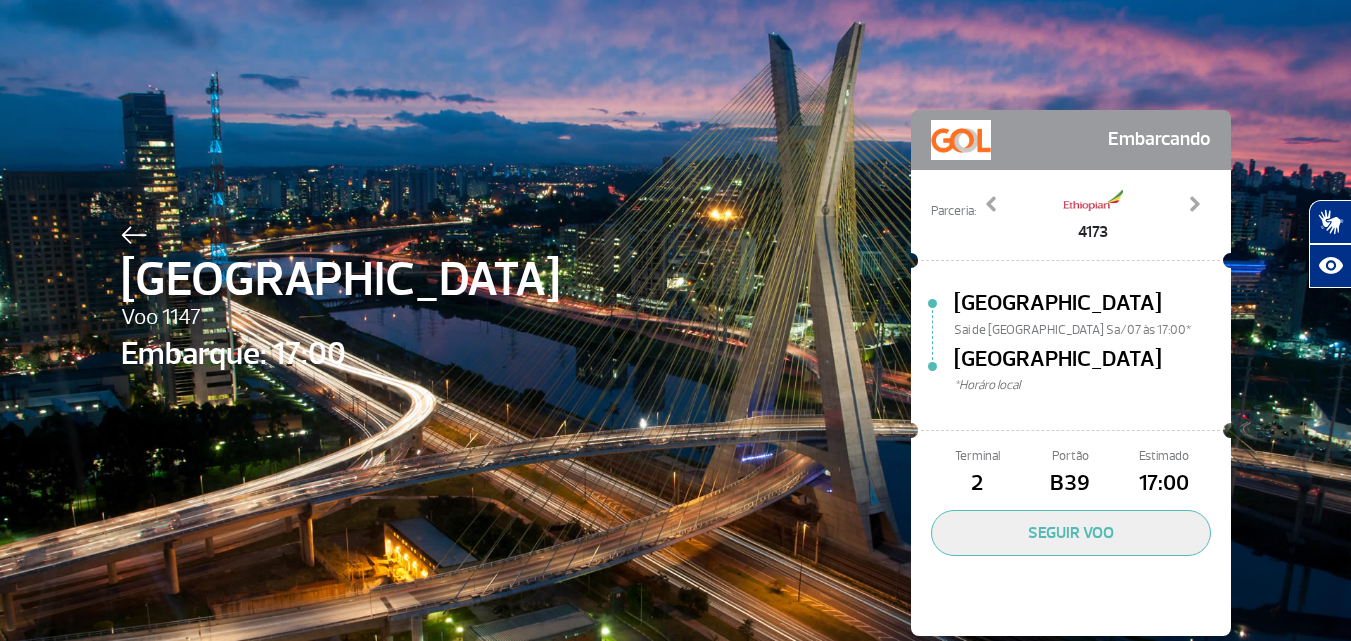 scroll, scrollTop: 0, scrollLeft: 0, axis: both 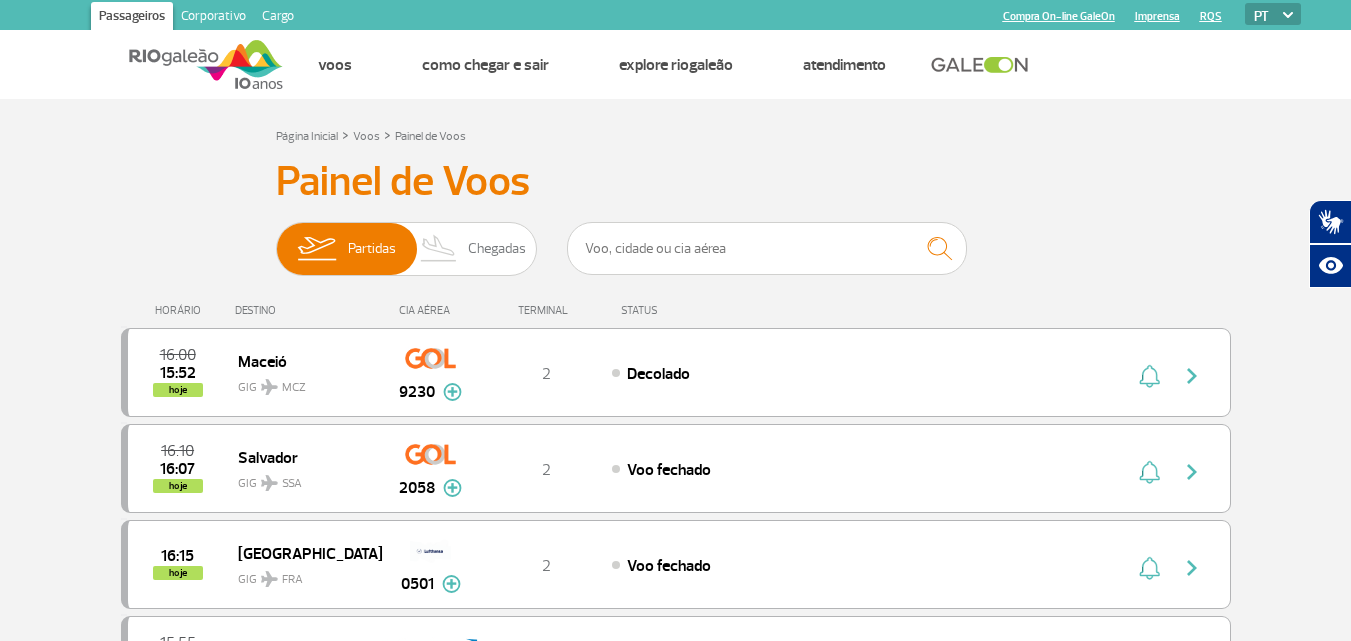 click on "Página Inicial > Voos > Painel de Voos Painel de Voos  Partidas   Chegadas  16:00 15:52 hoje Maceió GIG MCZ 9230 Parcerias:  TAP Portugal   5818  T2  Decolado  TAP Portugal 5818 16:10 16:07 hoje Salvador GIG SSA 2058 Parcerias:  Air Europa Lineas Aereas S.A.U.   2338   Air Europa Lineas Aereas S.A.U.   2601   Azul Linhas Aéreas   3047   COPA Airlines   3519   TAP Portugal   4013   Aerolineas Argentinas   7496  T2  Voo fechado  Air Europa Lineas Aereas S.A.U. 2338 Air Europa Lineas Aereas S.A.U. 2601 Azul Linhas Aéreas 3047 COPA Airlines 3519 TAP Portugal 4013 Aerolineas Argentinas 7496 16:15 hoje Frankfurt GIG FRA 0501 Parcerias:  Singapore Airlines   2195   Etihad Airways   3778   Swiss International Airlines   4045   ANA-All Nippon Airways   5897   Air India   8503  T2  Voo fechado  Singapore Airlines 2195 Etihad Airways 3778 Swiss International Airlines 4045 ANA-All Nippon Airways 5897 Air India 8503 15:55 16:24 hoje Buenos Aires GIG AEP 1265 Parcerias:  GOL Transportes Aereos   3026   3059  T2 3026 T2" at bounding box center [675, 1263] 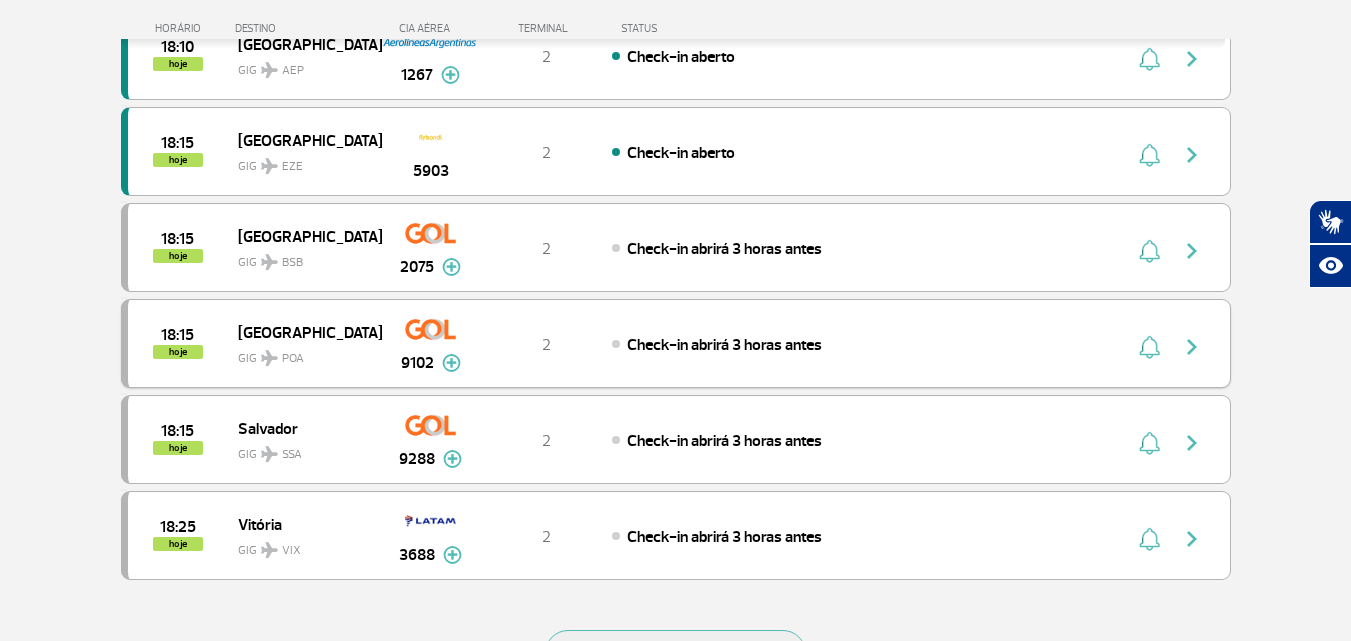 scroll, scrollTop: 1700, scrollLeft: 0, axis: vertical 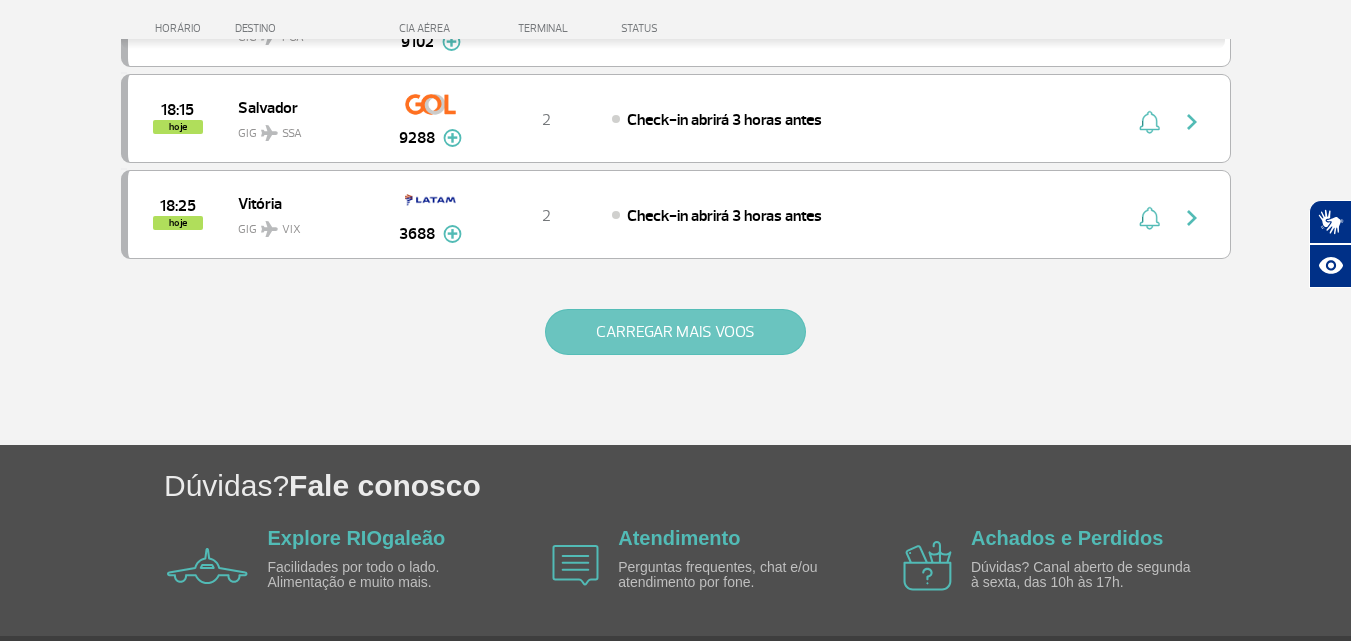 click on "CARREGAR MAIS VOOS" at bounding box center (675, 332) 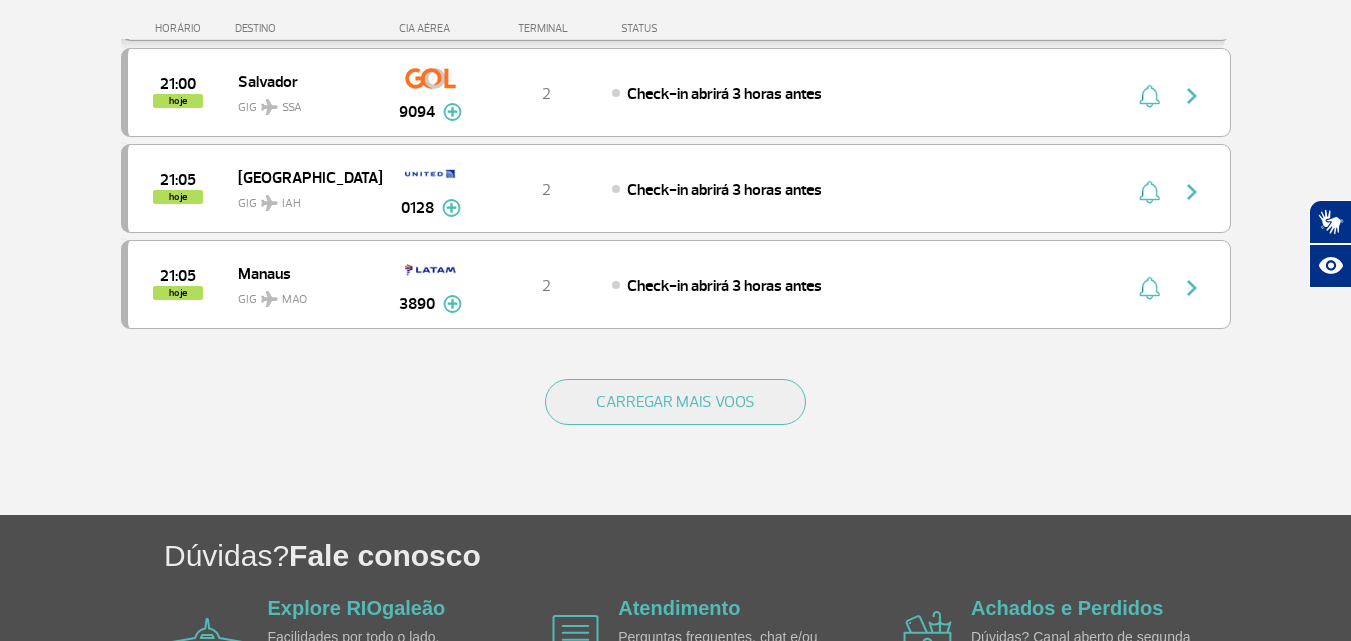scroll, scrollTop: 3900, scrollLeft: 0, axis: vertical 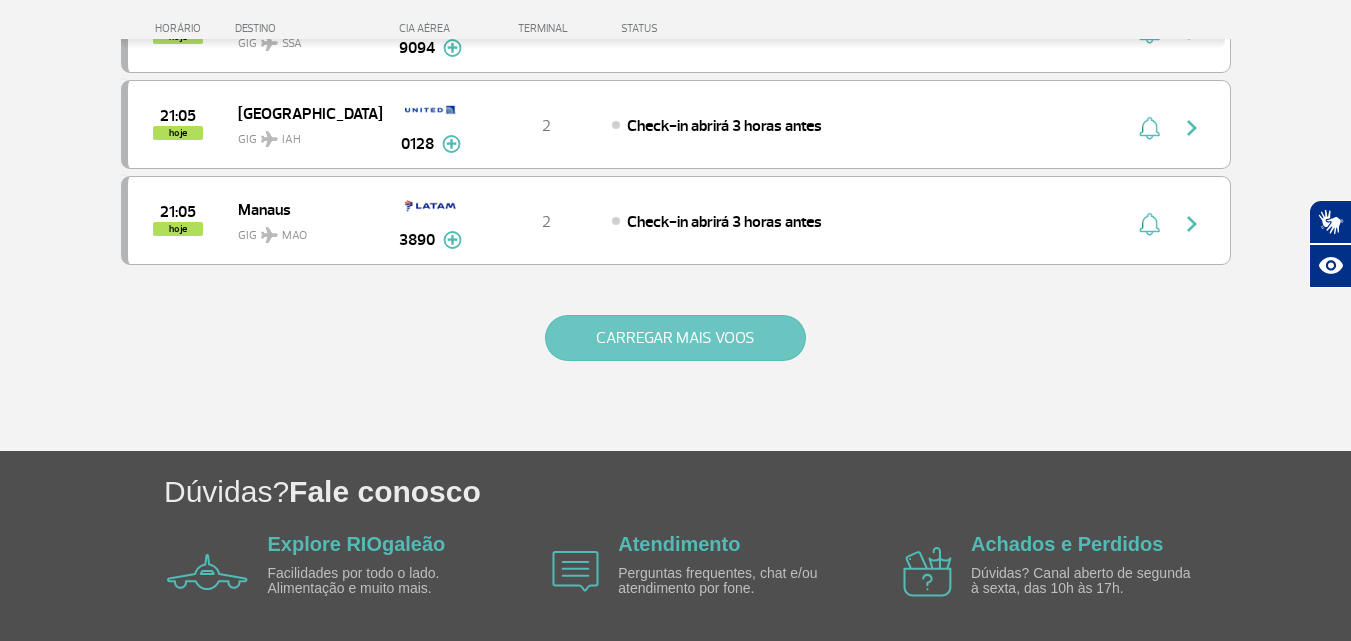 click on "CARREGAR MAIS VOOS" at bounding box center (675, 338) 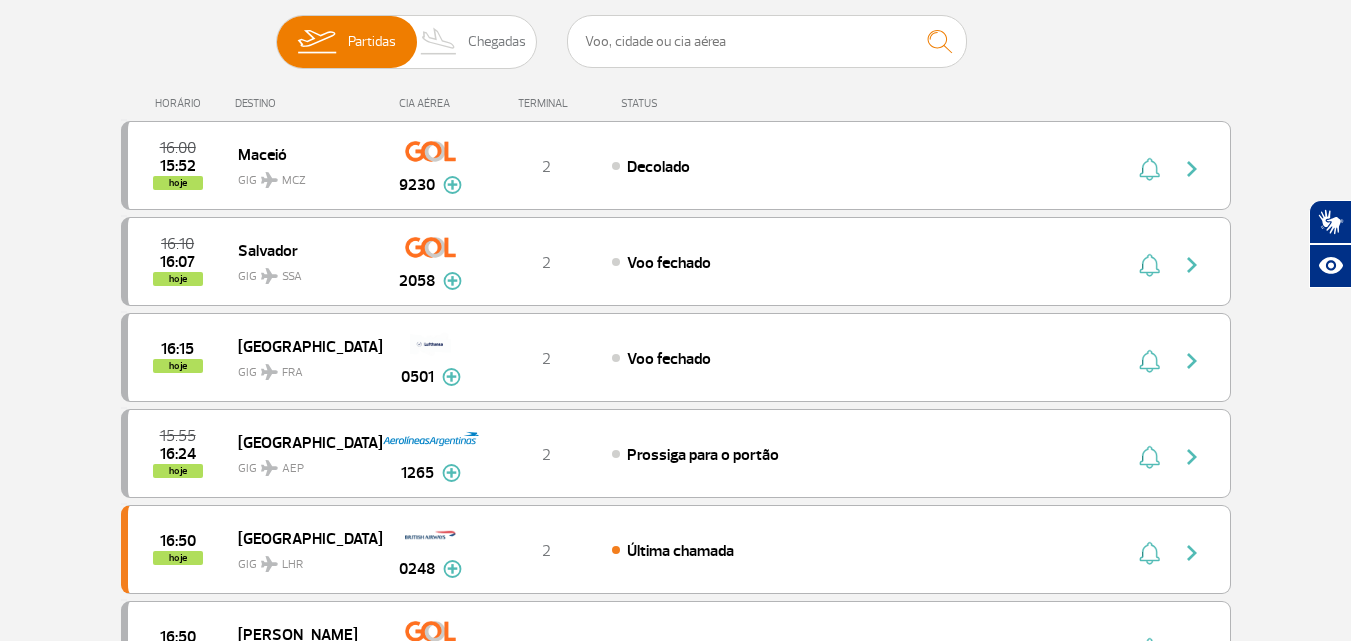 scroll, scrollTop: 300, scrollLeft: 0, axis: vertical 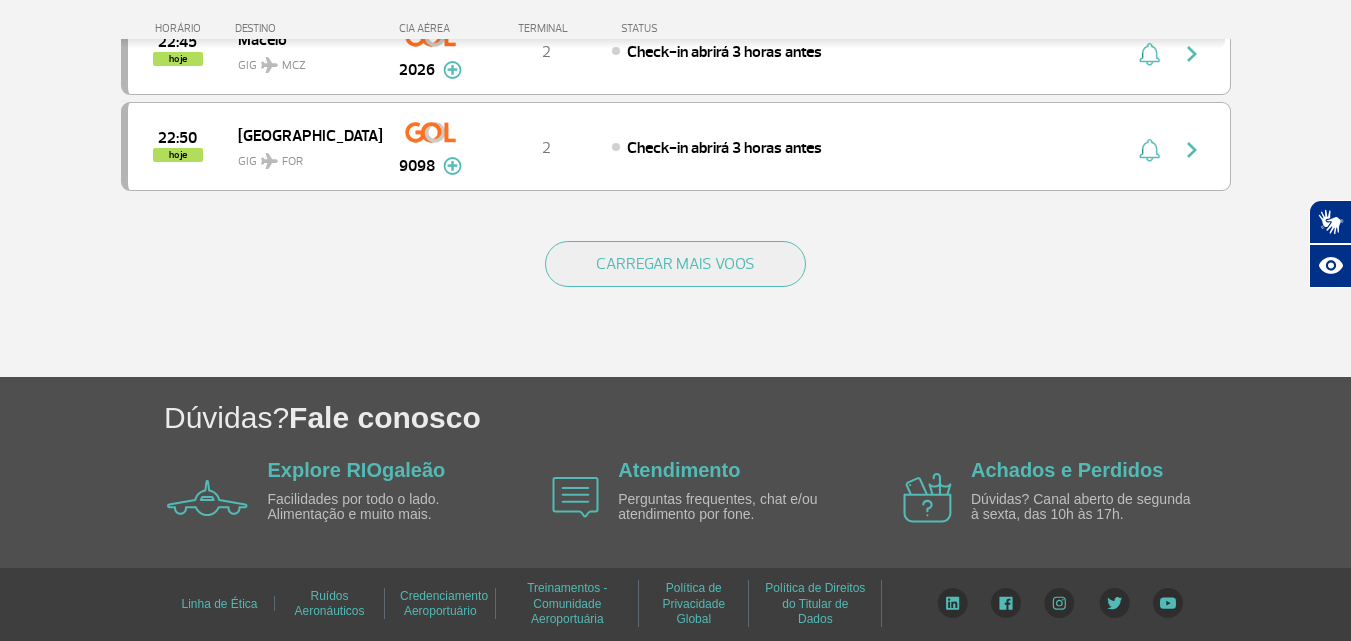 click on "CARREGAR MAIS VOOS" at bounding box center (676, 296) 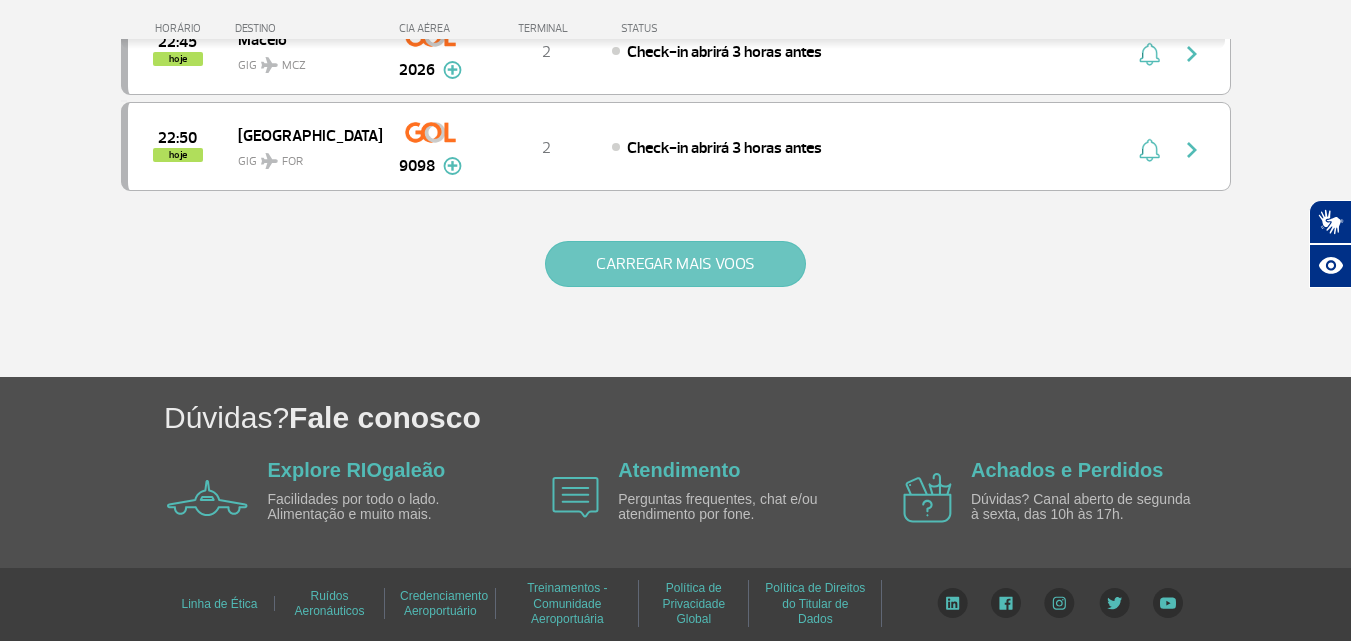 click on "CARREGAR MAIS VOOS" at bounding box center [675, 264] 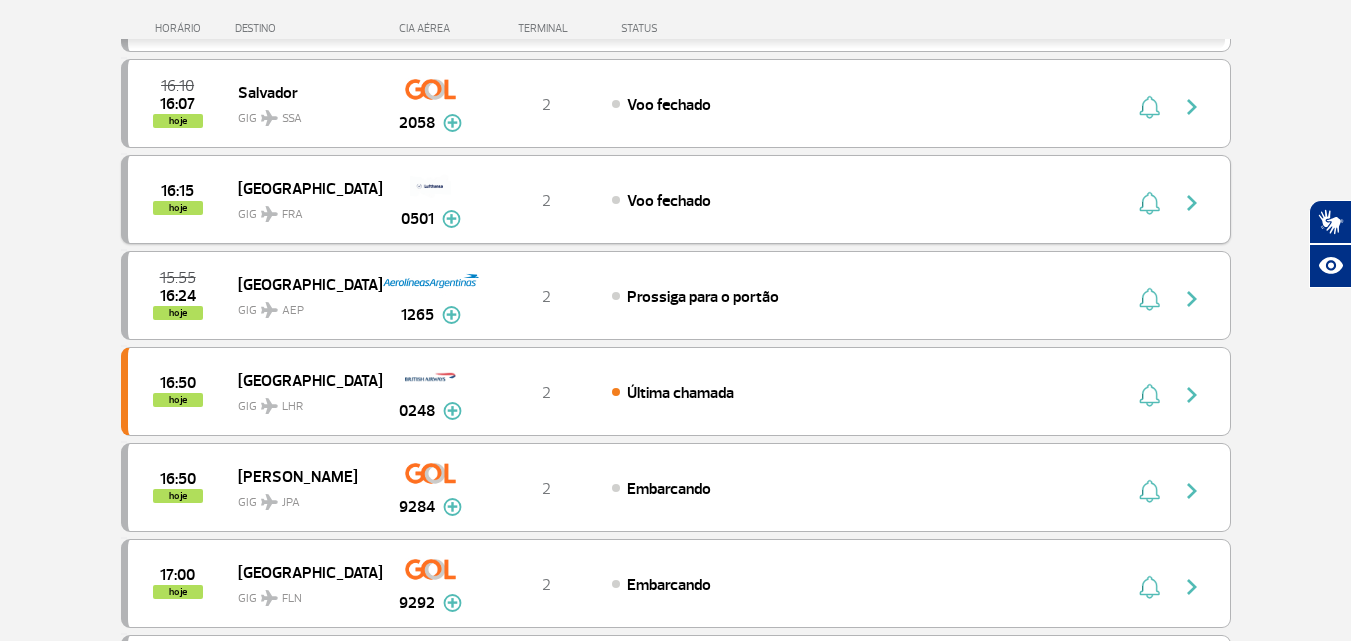 scroll, scrollTop: 0, scrollLeft: 0, axis: both 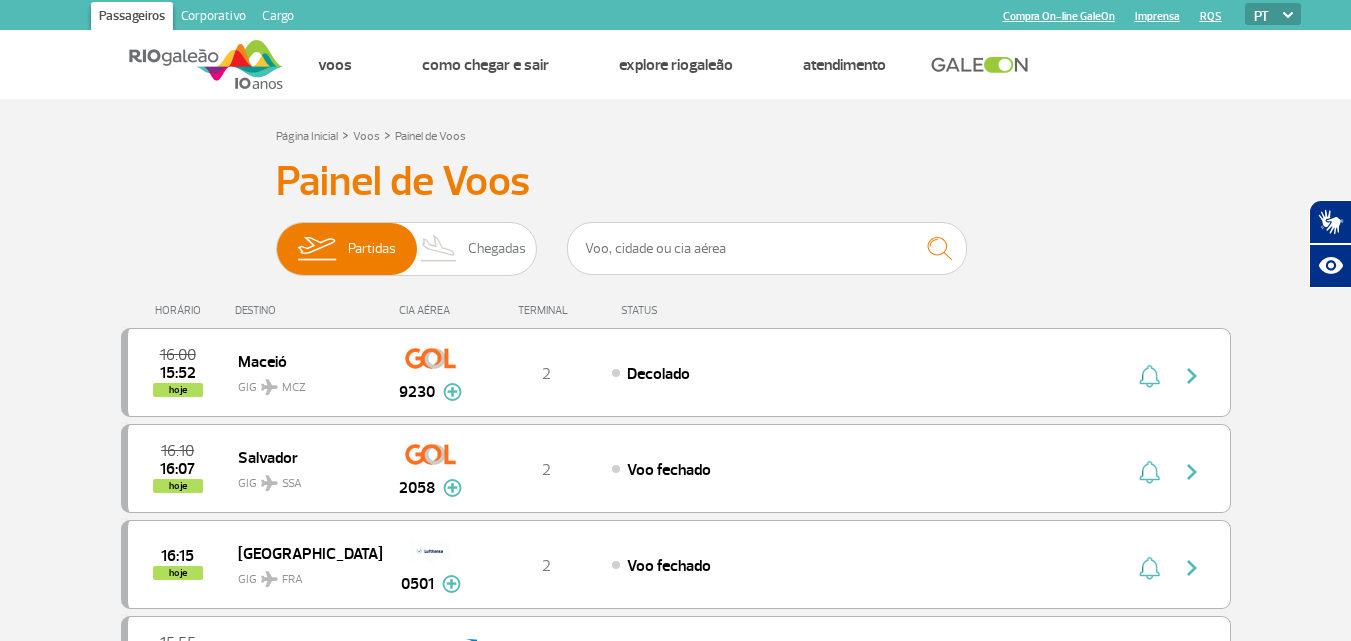 click on "Página Inicial > Voos > Painel de Voos Painel de Voos  Partidas   Chegadas  16:00 15:52 hoje Maceió GIG MCZ 9230 Parcerias:  TAP Portugal   5818  T2  Decolado  TAP Portugal 5818 16:10 16:07 hoje Salvador GIG SSA 2058 Parcerias:  Air Europa Lineas Aereas S.A.U.   2338   Air Europa Lineas Aereas S.A.U.   2601   Azul Linhas Aéreas   3047   COPA Airlines   3519   TAP Portugal   4013   Aerolineas Argentinas   7496  T2  Voo fechado  Air Europa Lineas Aereas S.A.U. 2338 Air Europa Lineas Aereas S.A.U. 2601 Azul Linhas Aéreas 3047 COPA Airlines 3519 TAP Portugal 4013 Aerolineas Argentinas 7496 16:15 hoje Frankfurt GIG FRA 0501 Parcerias:  Singapore Airlines   2195   Etihad Airways   3778   Swiss International Airlines   4045   ANA-All Nippon Airways   5897   Air India   8503  T2  Voo fechado  Singapore Airlines 2195 Etihad Airways 3778 Swiss International Airlines 4045 ANA-All Nippon Airways 5897 Air India 8503 15:55 16:24 hoje Buenos Aires GIG AEP 1265 Parcerias:  GOL Transportes Aereos   3026   3059  T2 3026 T2" at bounding box center (675, 4136) 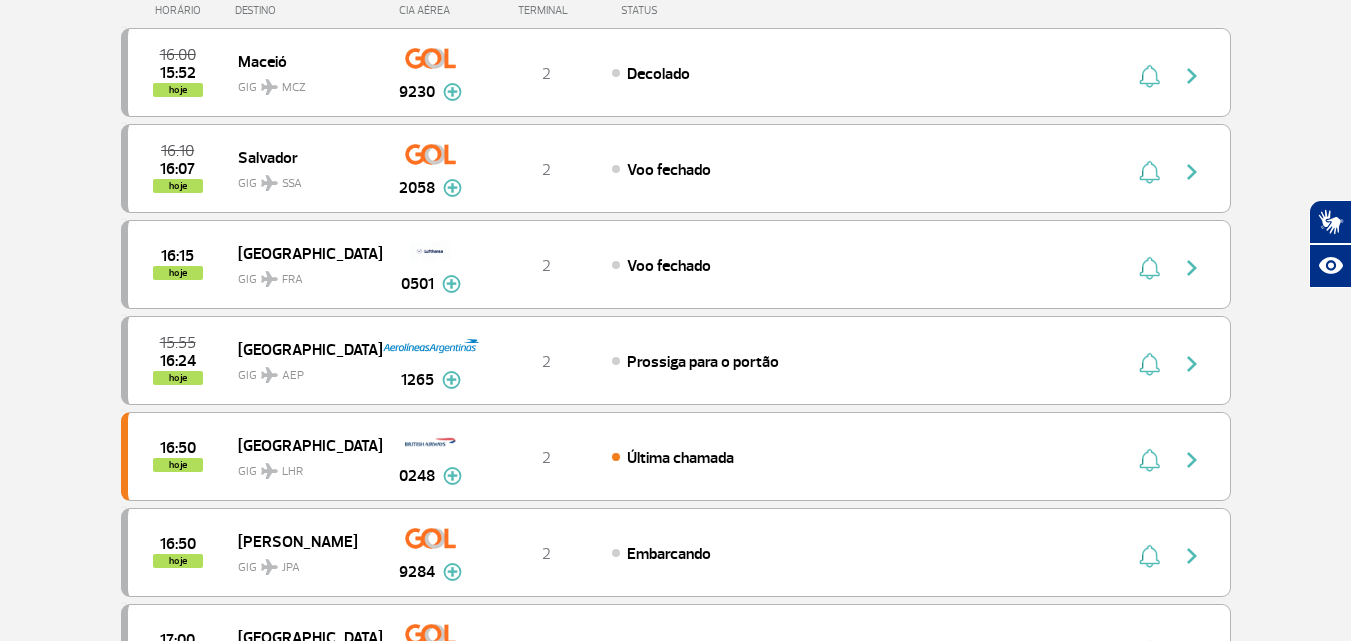 scroll, scrollTop: 0, scrollLeft: 0, axis: both 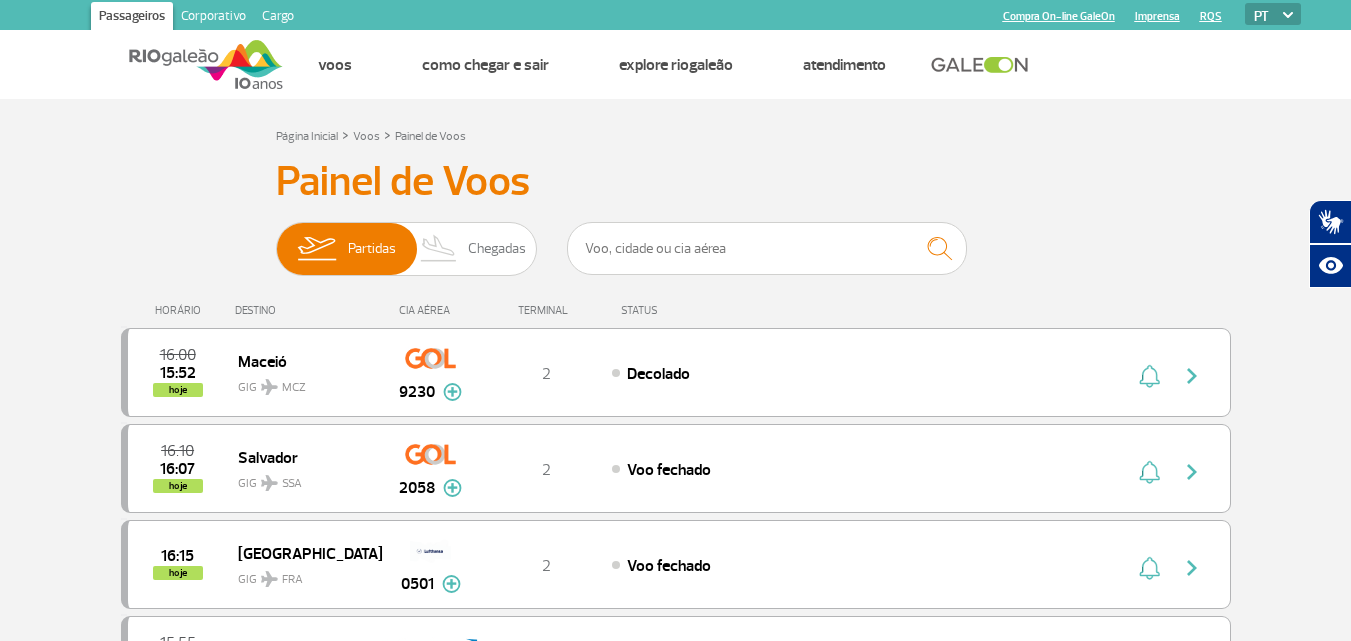 click on "Partidas   Chegadas" at bounding box center [676, 252] 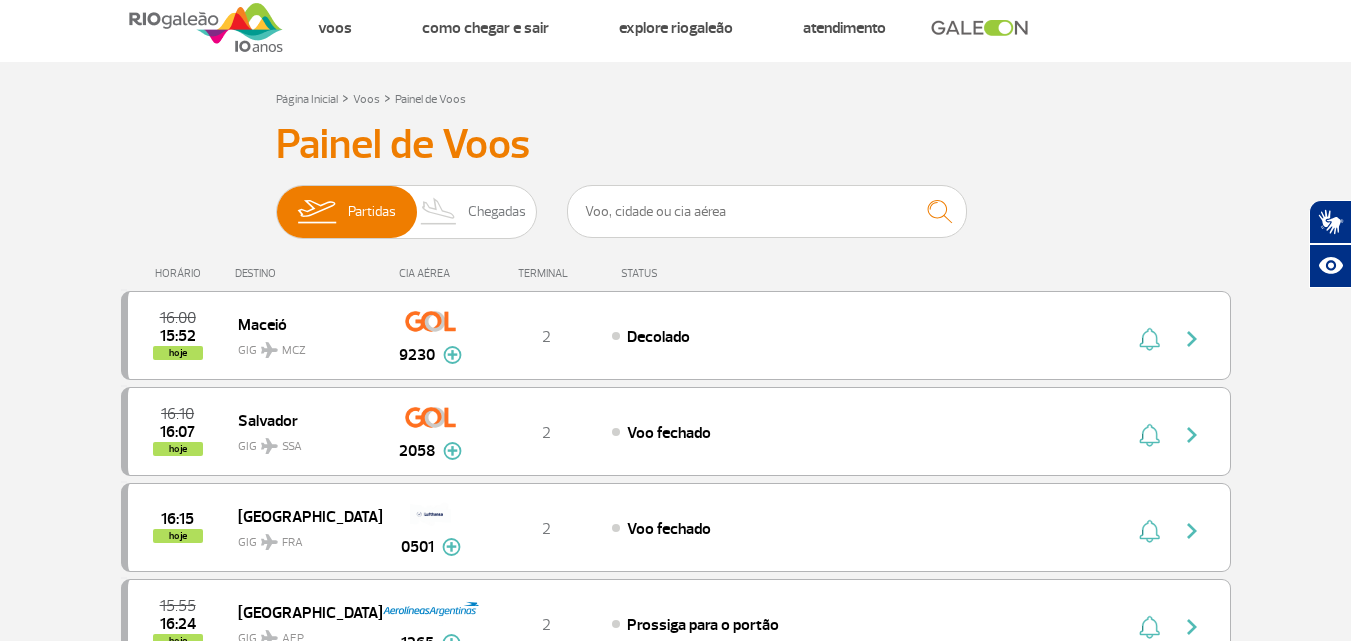scroll, scrollTop: 0, scrollLeft: 0, axis: both 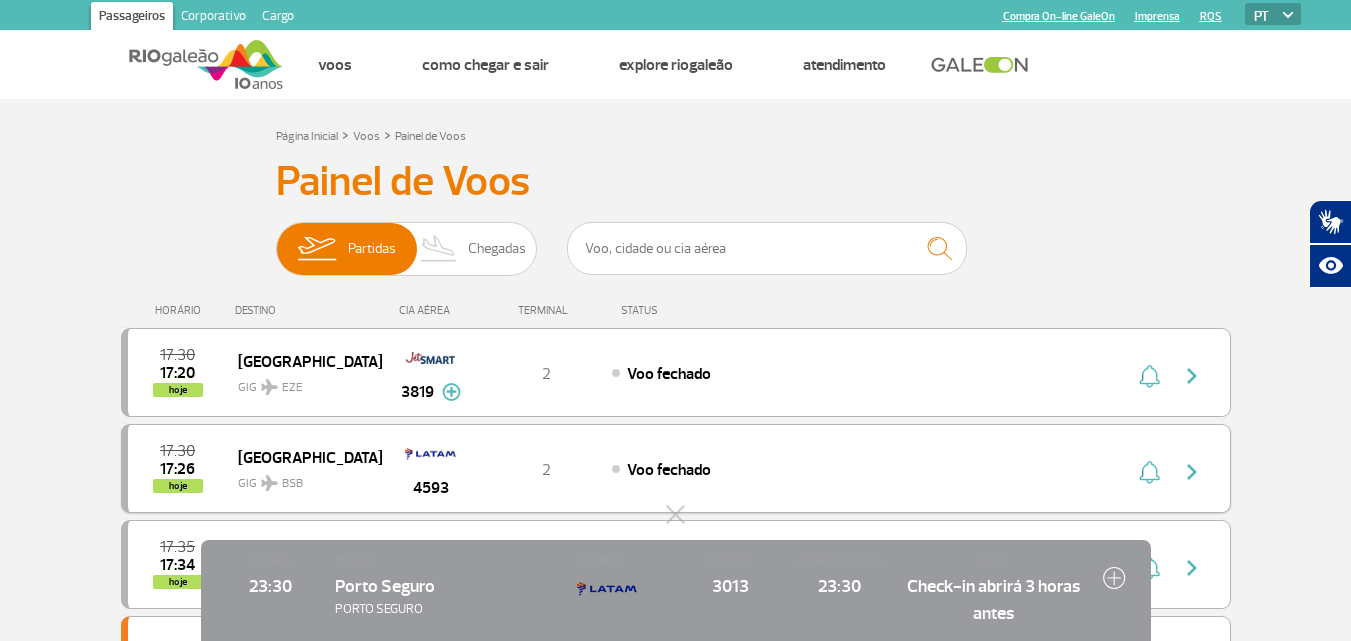 click on "17:30 17:26 hoje Brasília GIG  BSB 4593 2  Voo fechado" at bounding box center (676, 468) 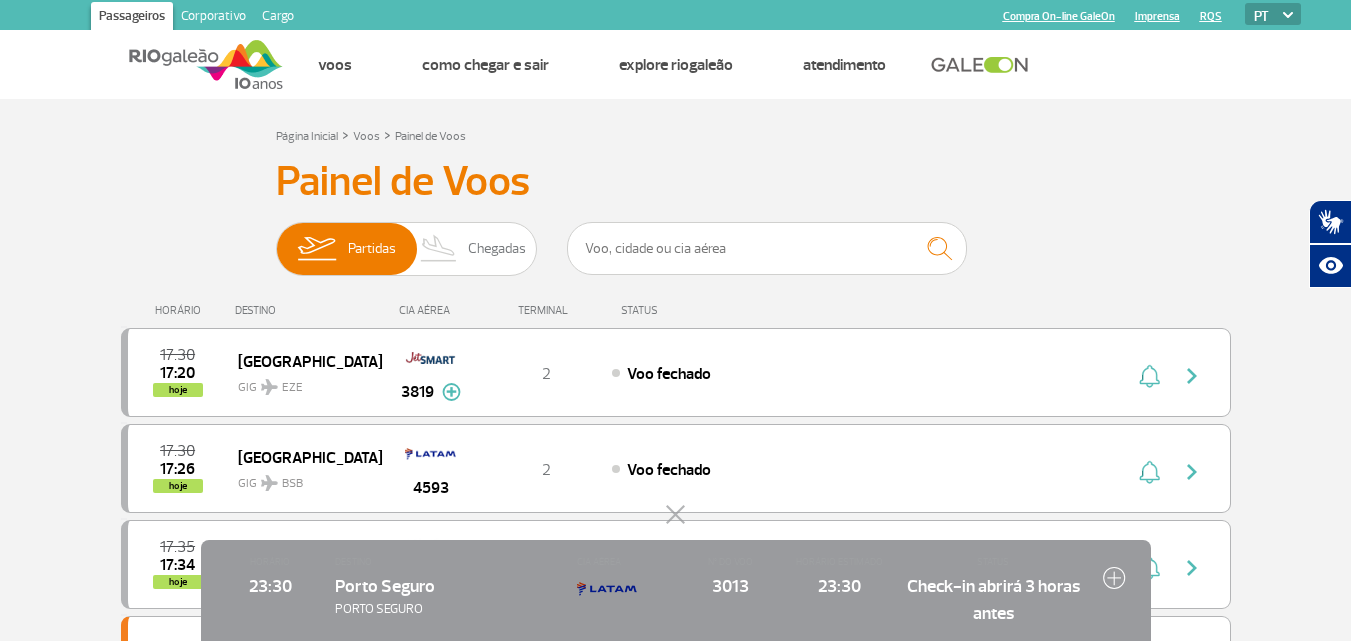 click 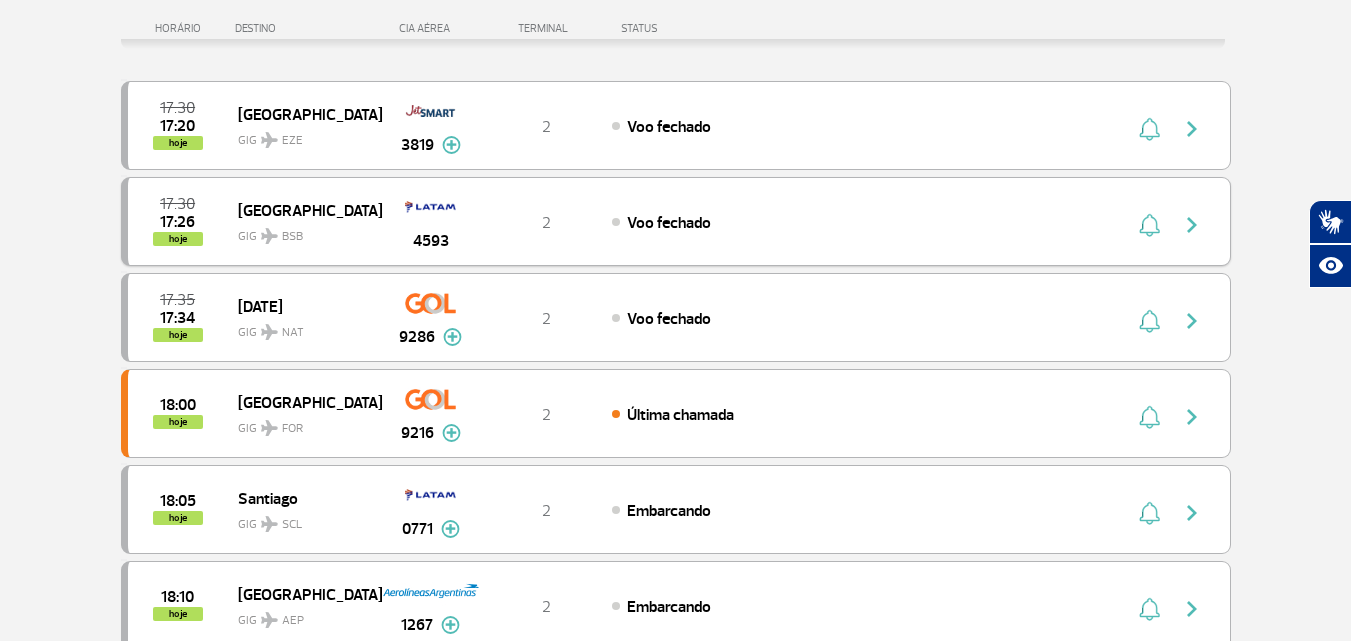 scroll, scrollTop: 300, scrollLeft: 0, axis: vertical 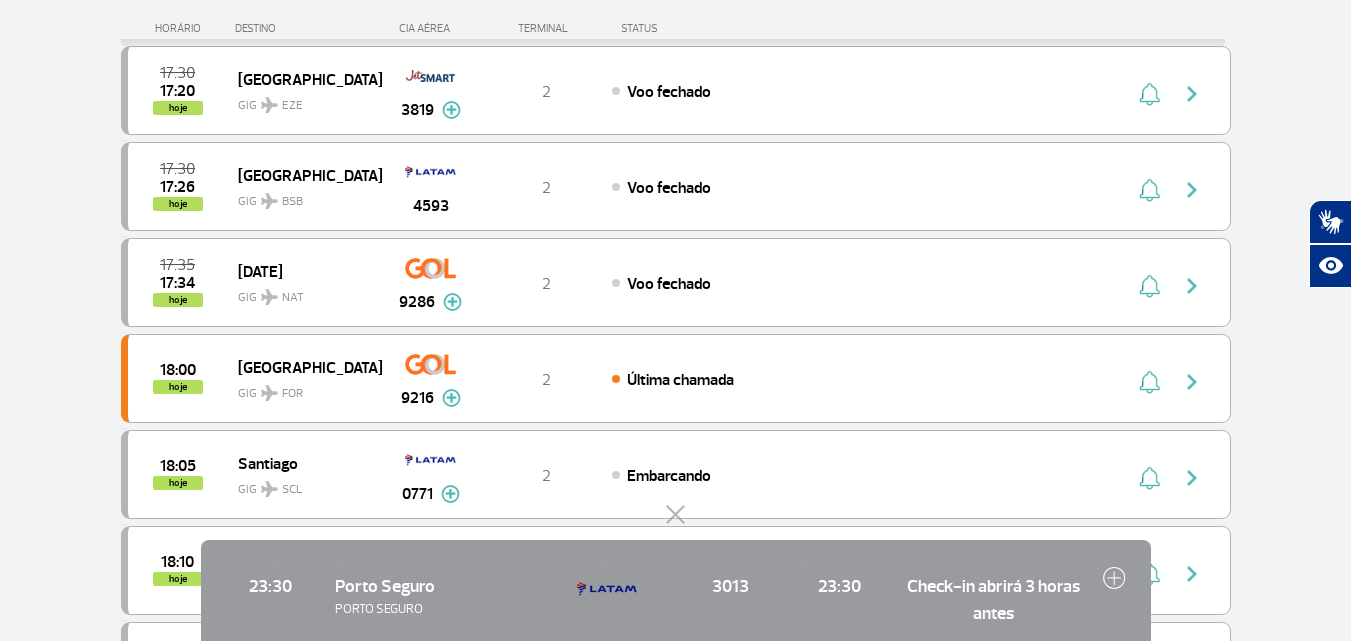 click 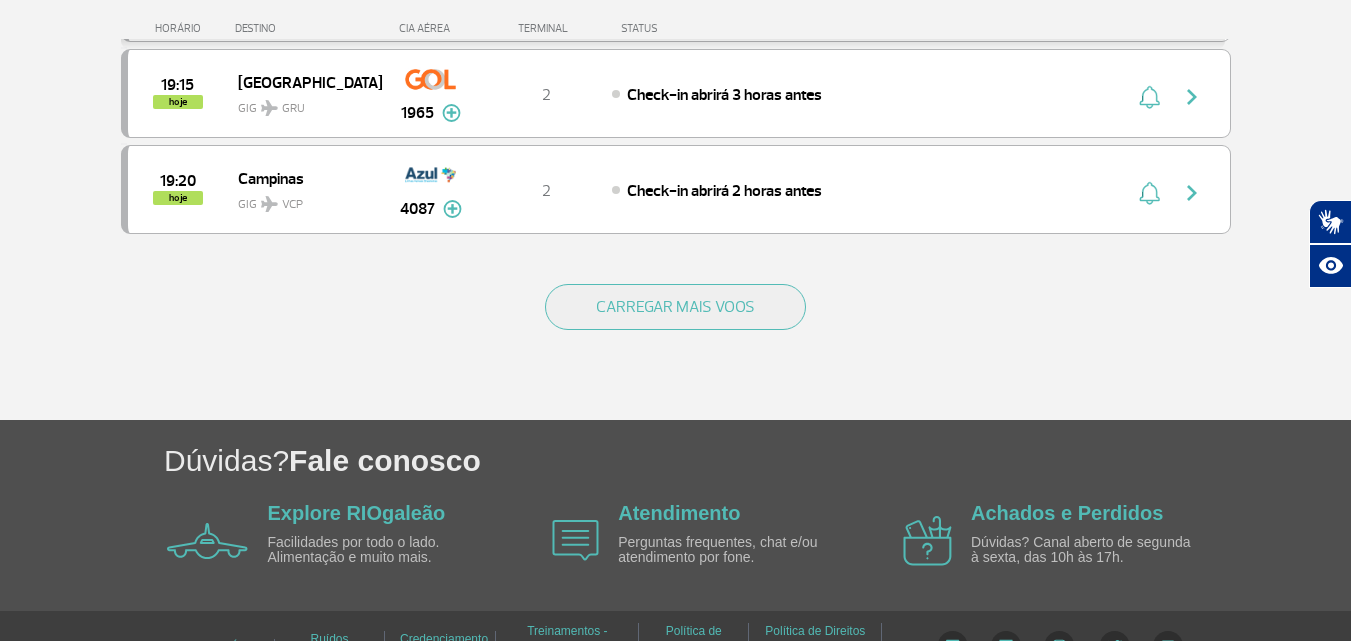 scroll, scrollTop: 2068, scrollLeft: 0, axis: vertical 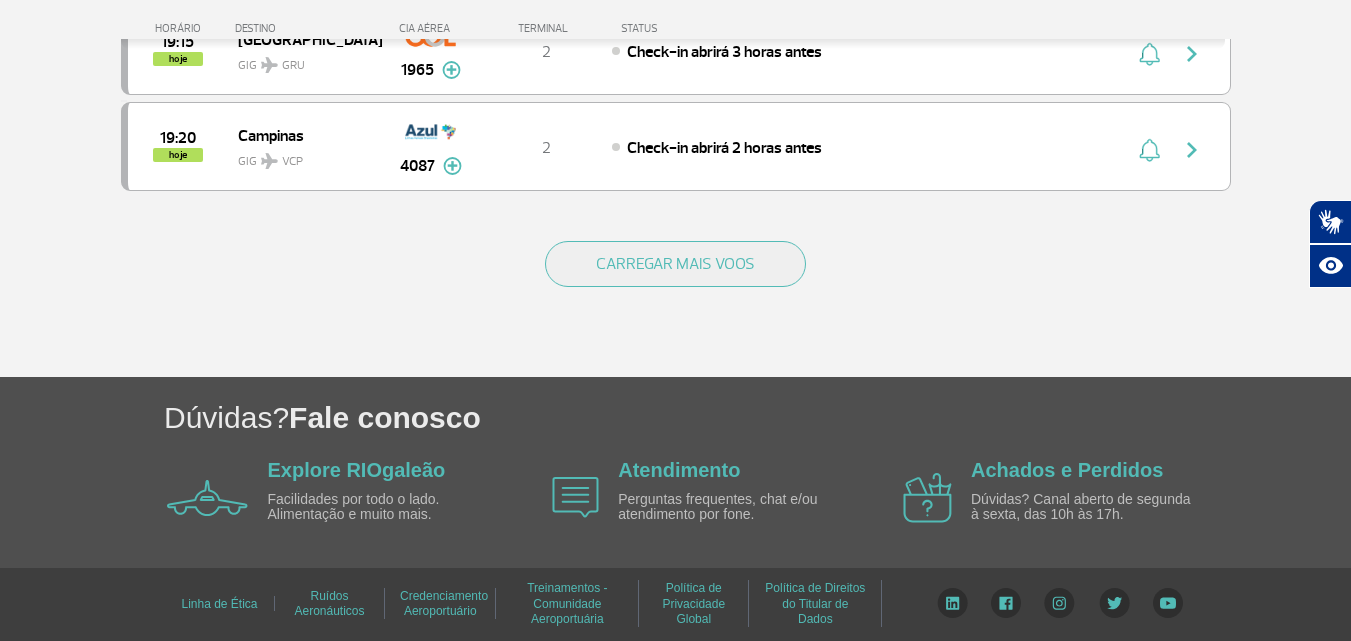 click on "CARREGAR MAIS VOOS" at bounding box center (676, 296) 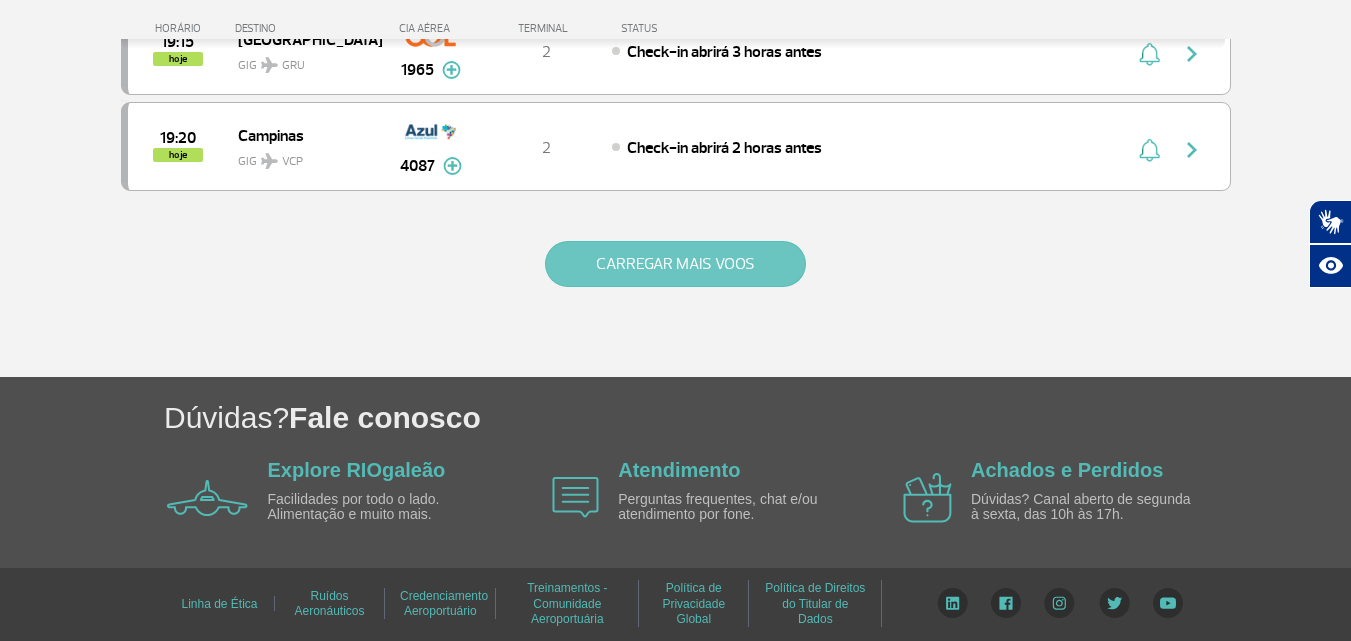 click on "CARREGAR MAIS VOOS" at bounding box center [675, 264] 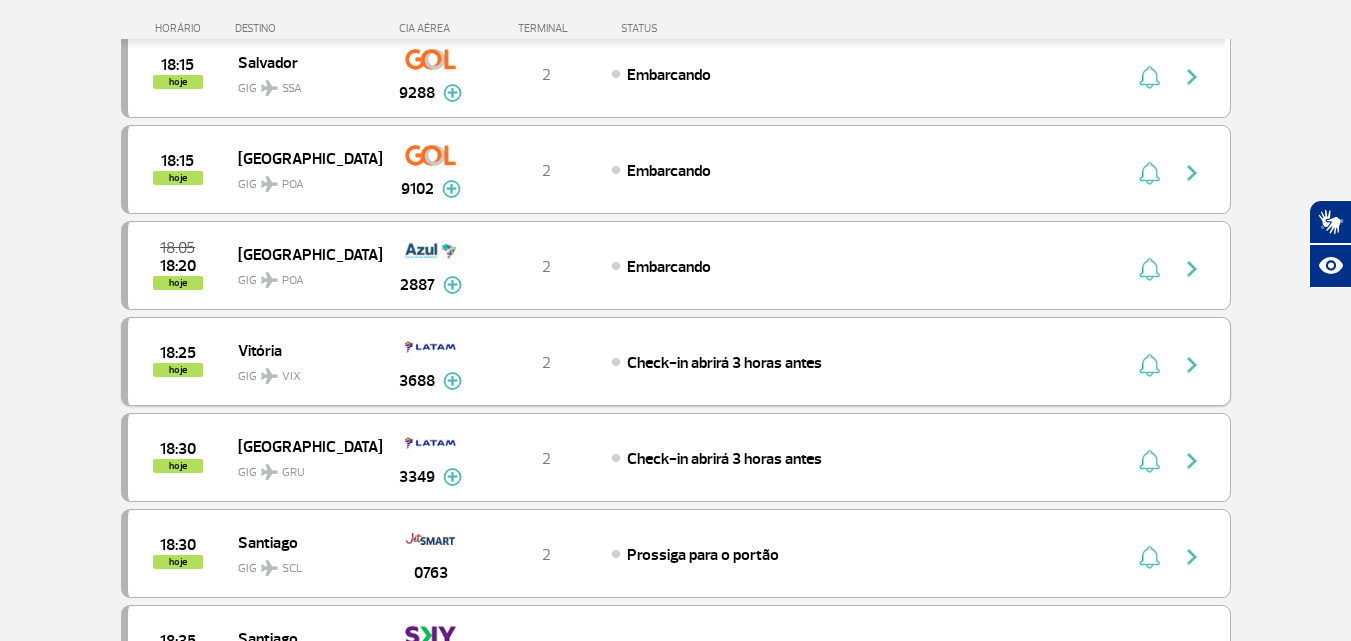 scroll, scrollTop: 868, scrollLeft: 0, axis: vertical 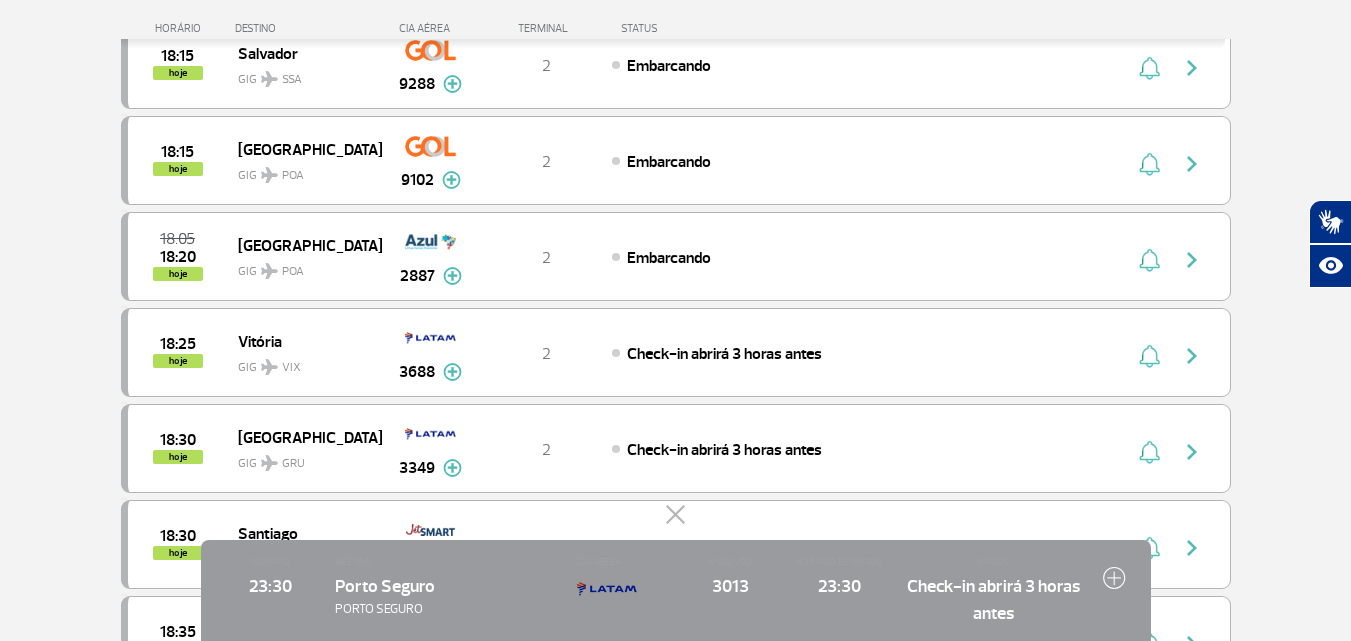 click 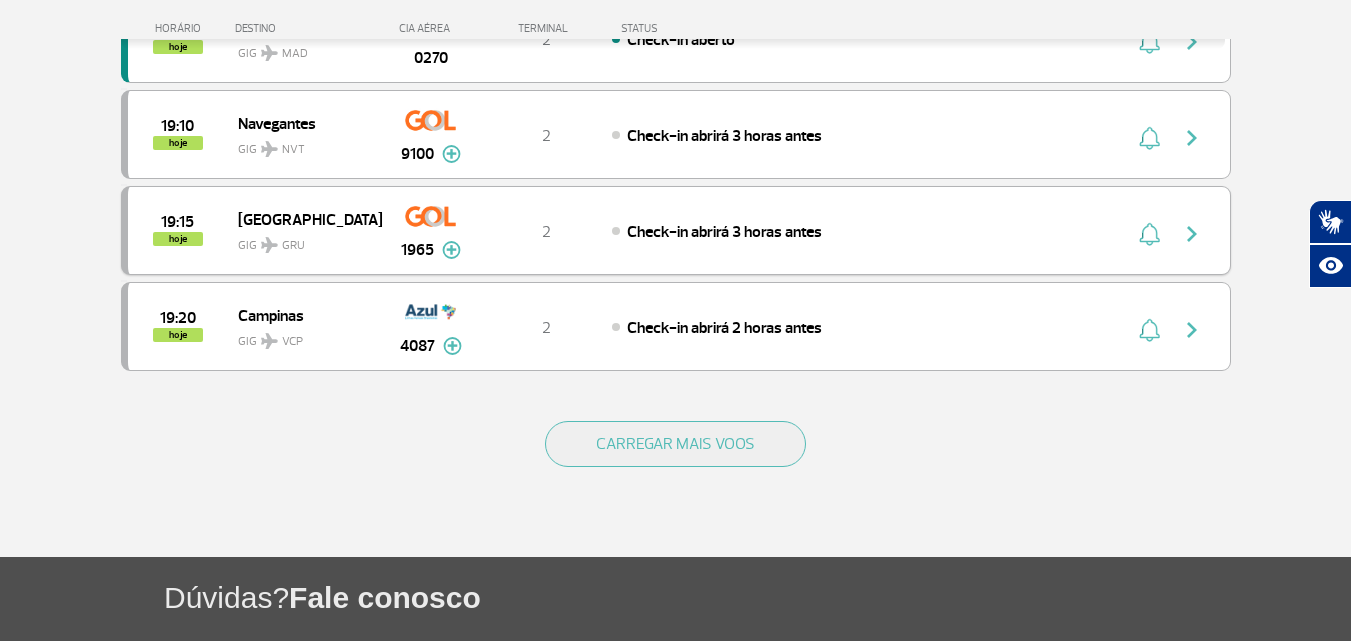 scroll, scrollTop: 1894, scrollLeft: 0, axis: vertical 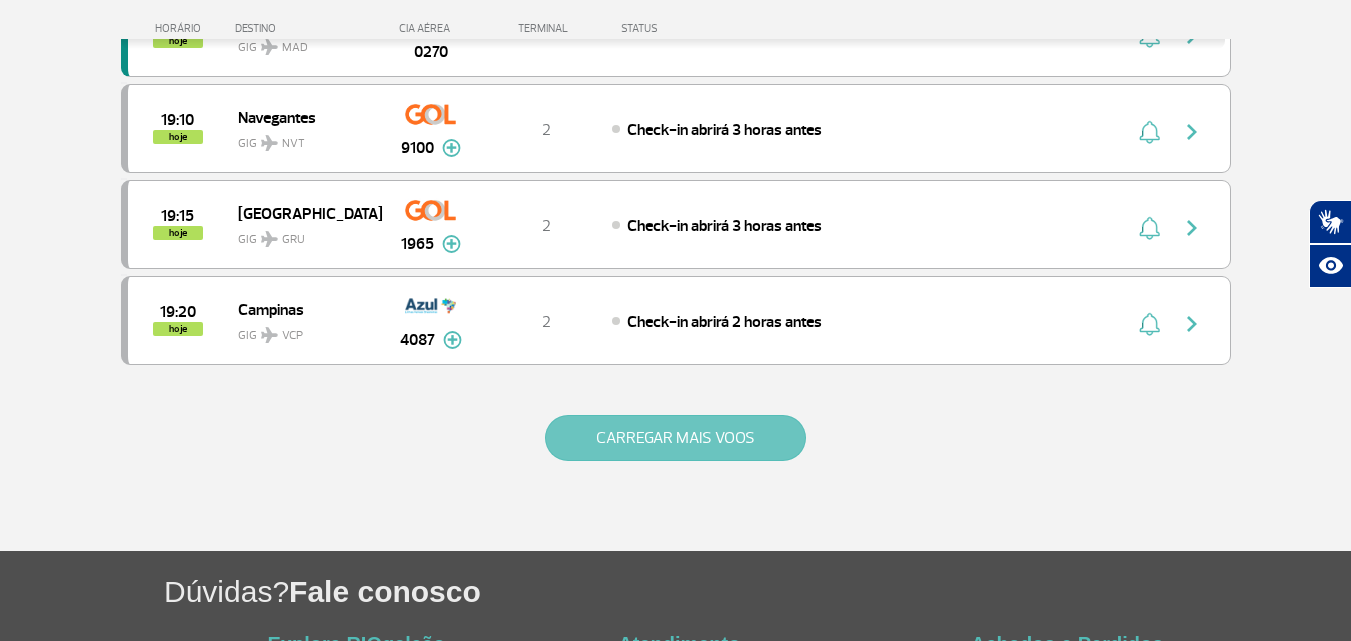 click on "CARREGAR MAIS VOOS" at bounding box center (675, 438) 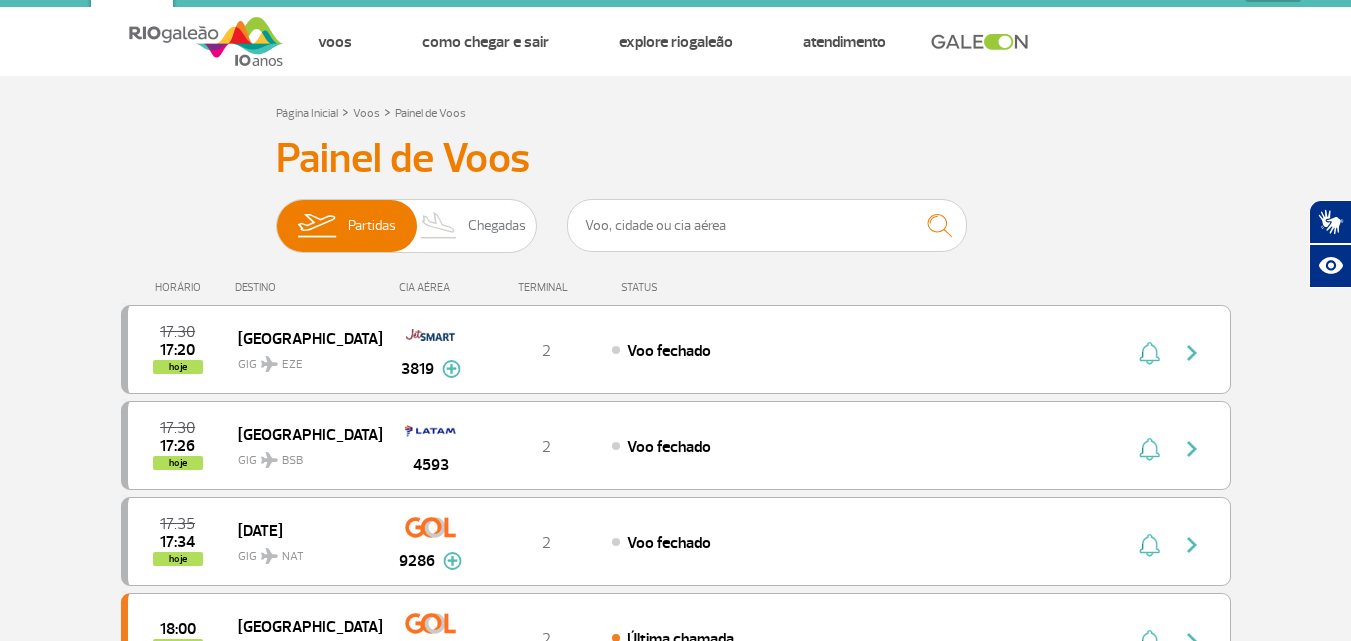 scroll, scrollTop: 0, scrollLeft: 0, axis: both 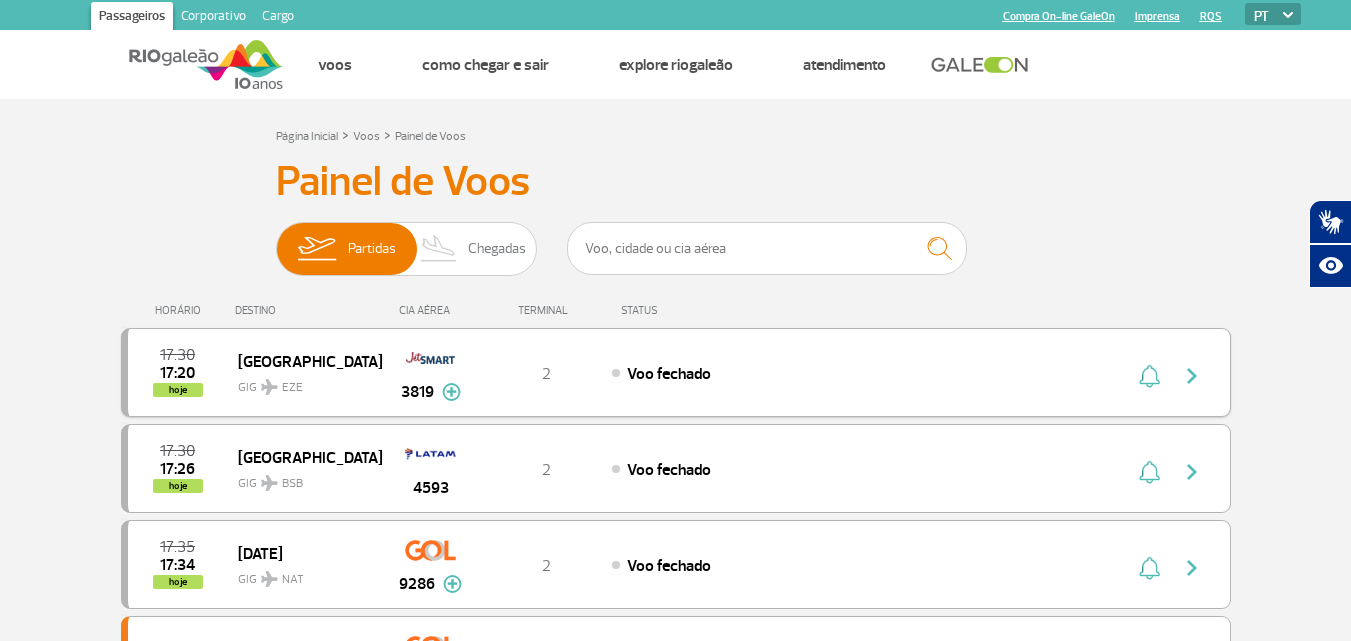 click on "17:30 17:20 hoje Buenos Aires GIG  EZE 3819 2  Voo fechado  Parcerias:  JetSMART Airlines   3819" at bounding box center (676, 372) 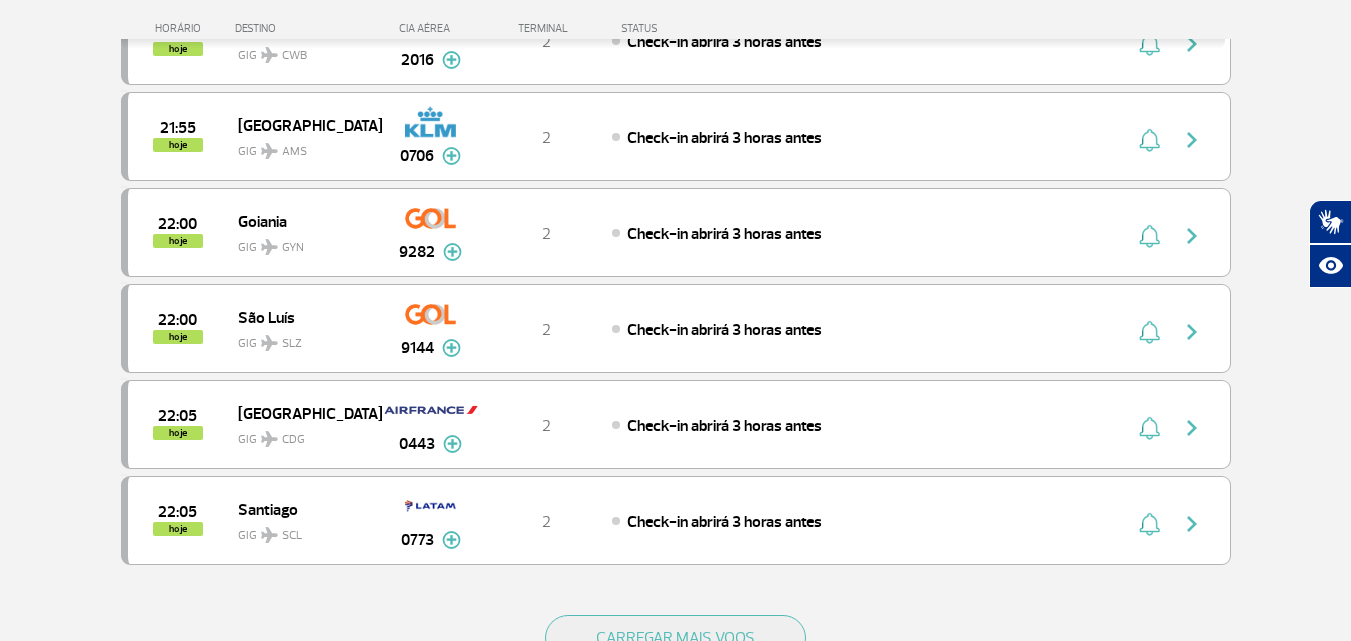 scroll, scrollTop: 3900, scrollLeft: 0, axis: vertical 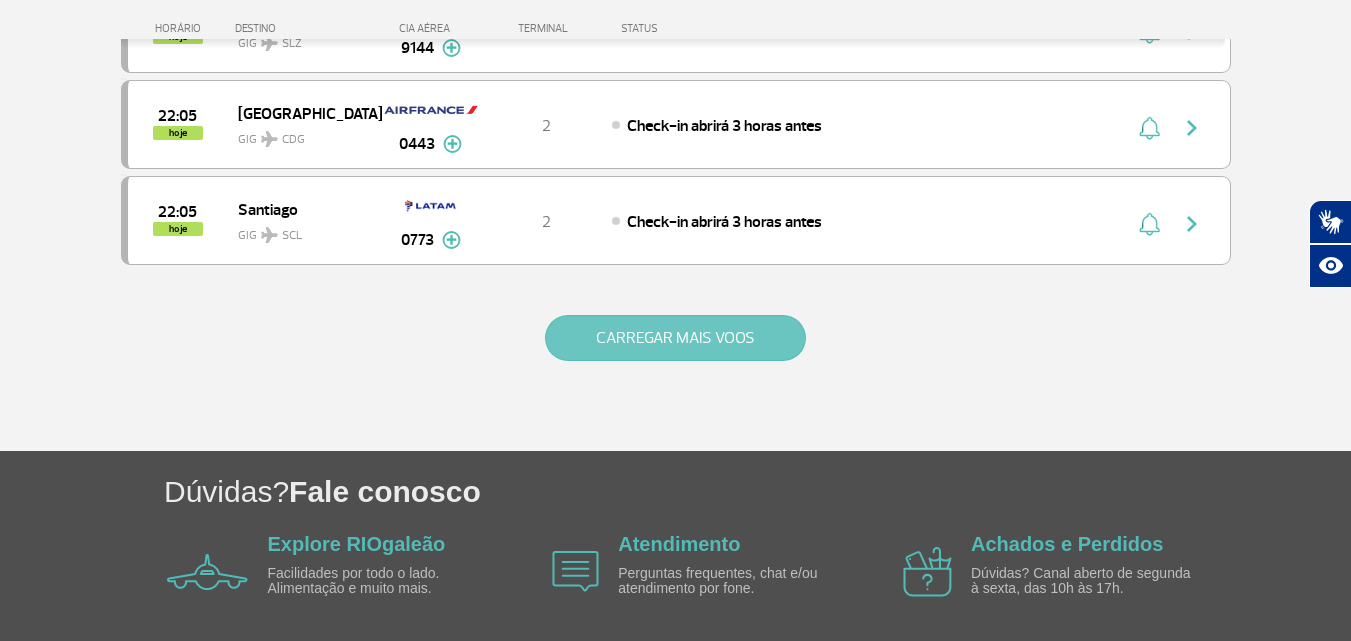 click on "CARREGAR MAIS VOOS" at bounding box center [675, 338] 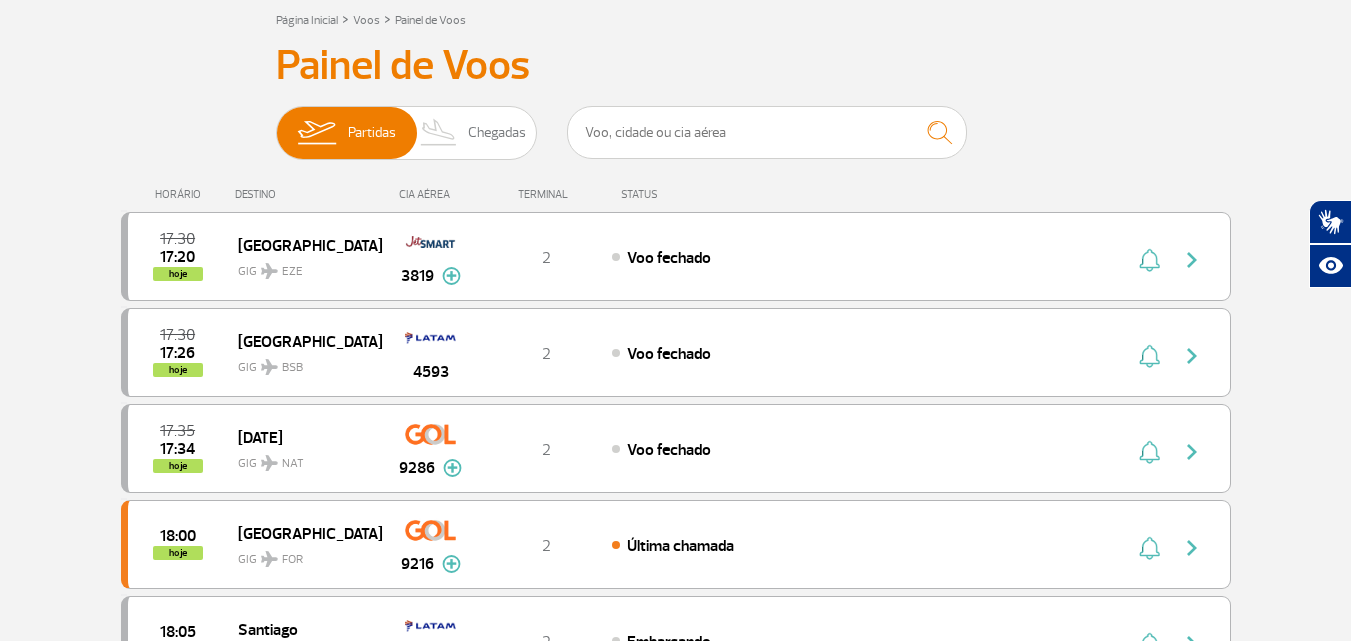 scroll, scrollTop: 0, scrollLeft: 0, axis: both 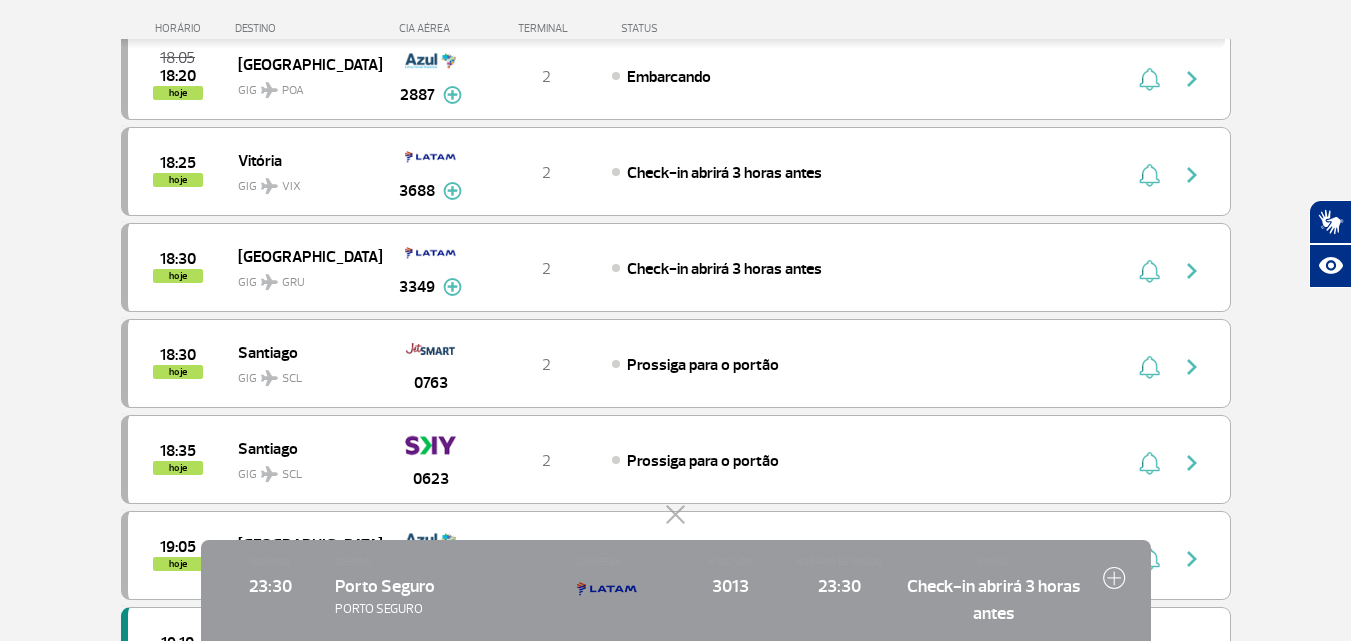 click 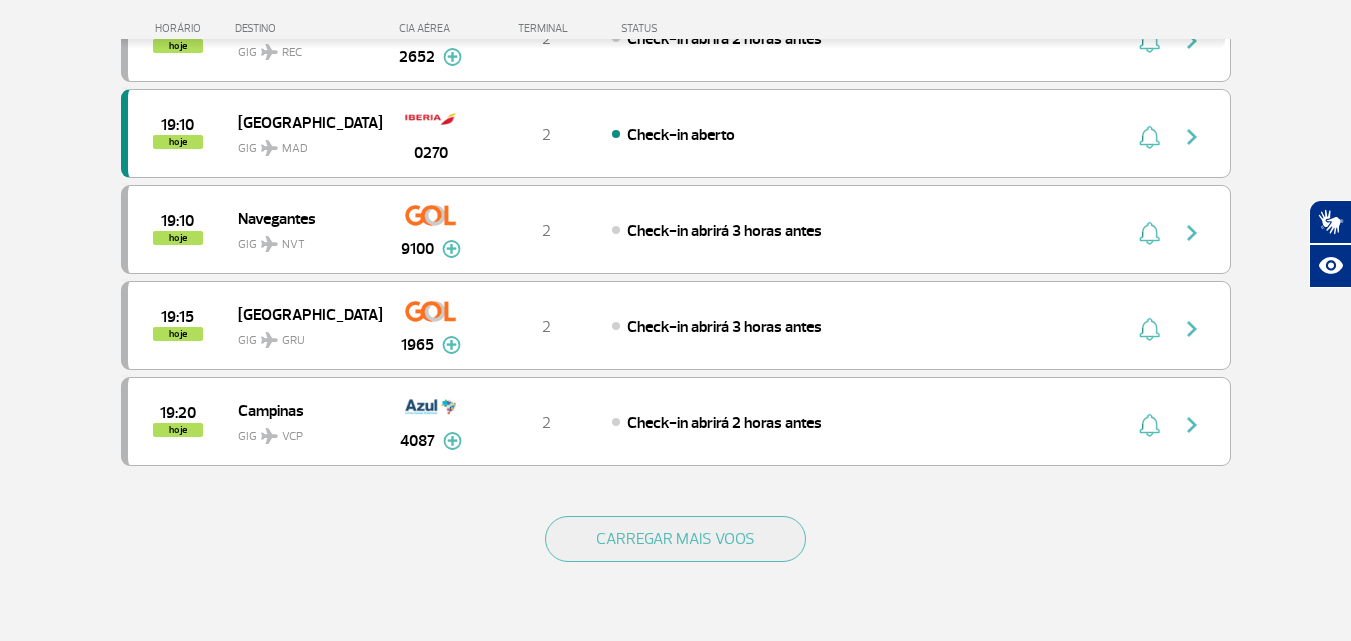 scroll, scrollTop: 1800, scrollLeft: 0, axis: vertical 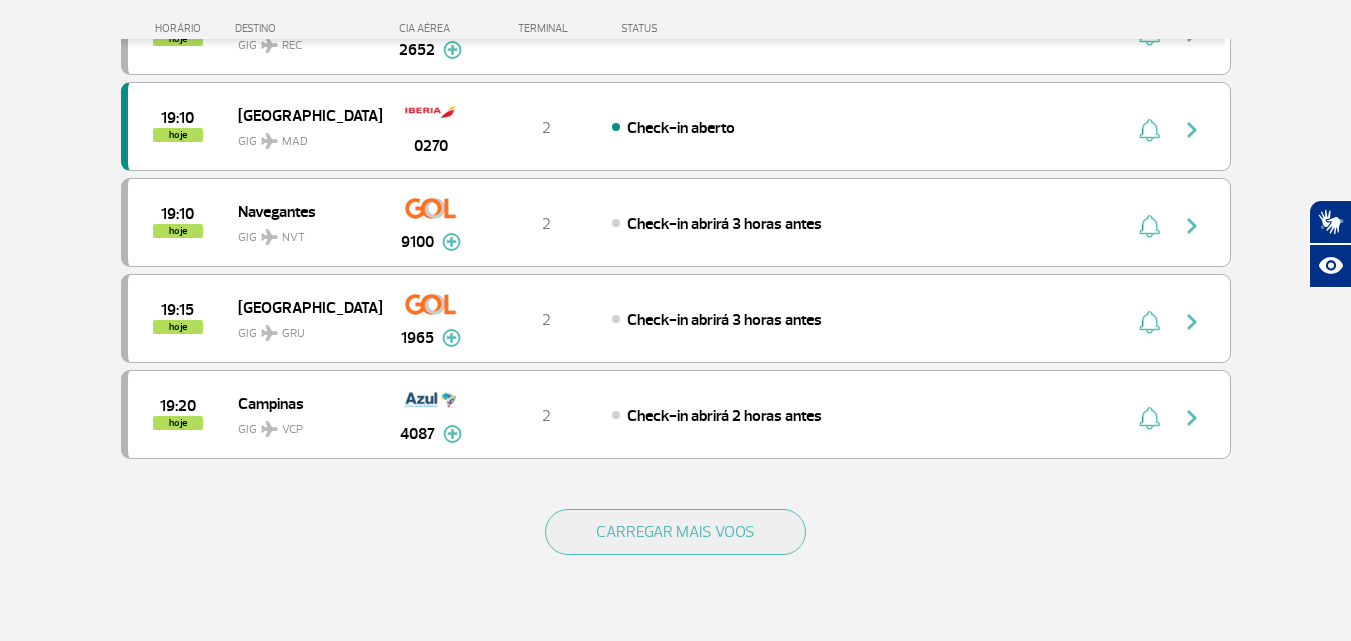 click on "CARREGAR MAIS VOOS" at bounding box center (676, 564) 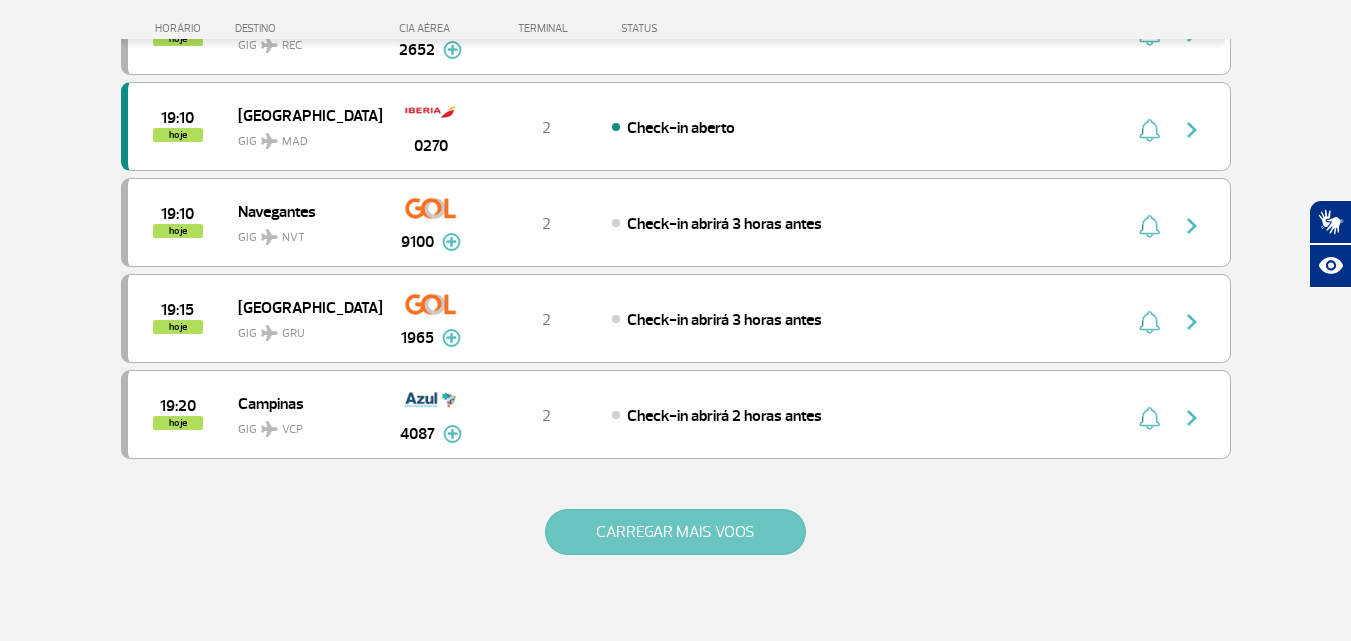 click on "CARREGAR MAIS VOOS" at bounding box center (675, 532) 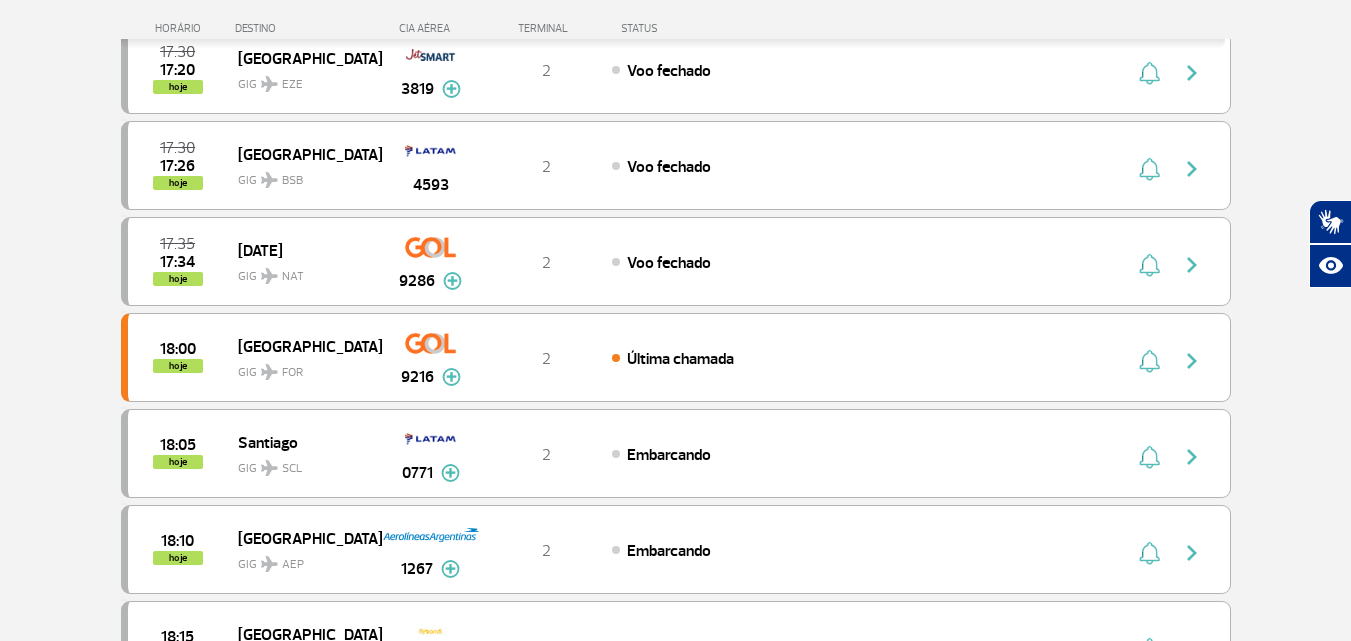 scroll, scrollTop: 400, scrollLeft: 0, axis: vertical 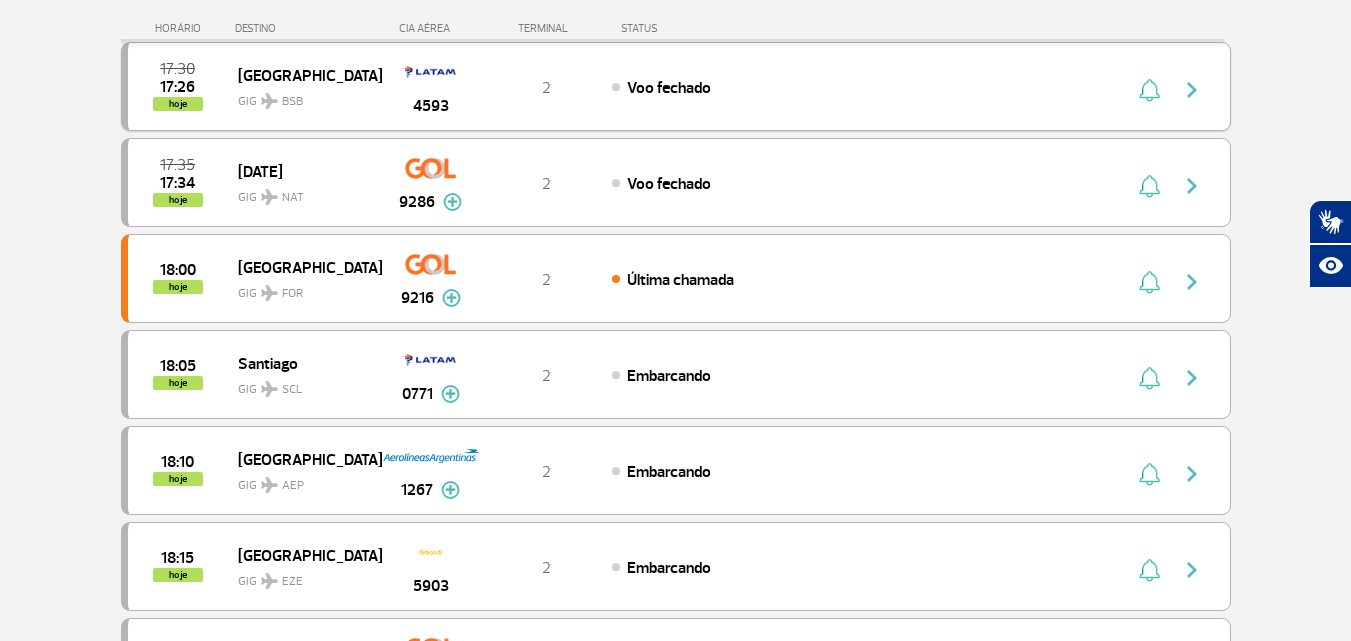 click on "17:30 17:26 hoje Brasília GIG  BSB 4593 2  Voo fechado" at bounding box center (676, 86) 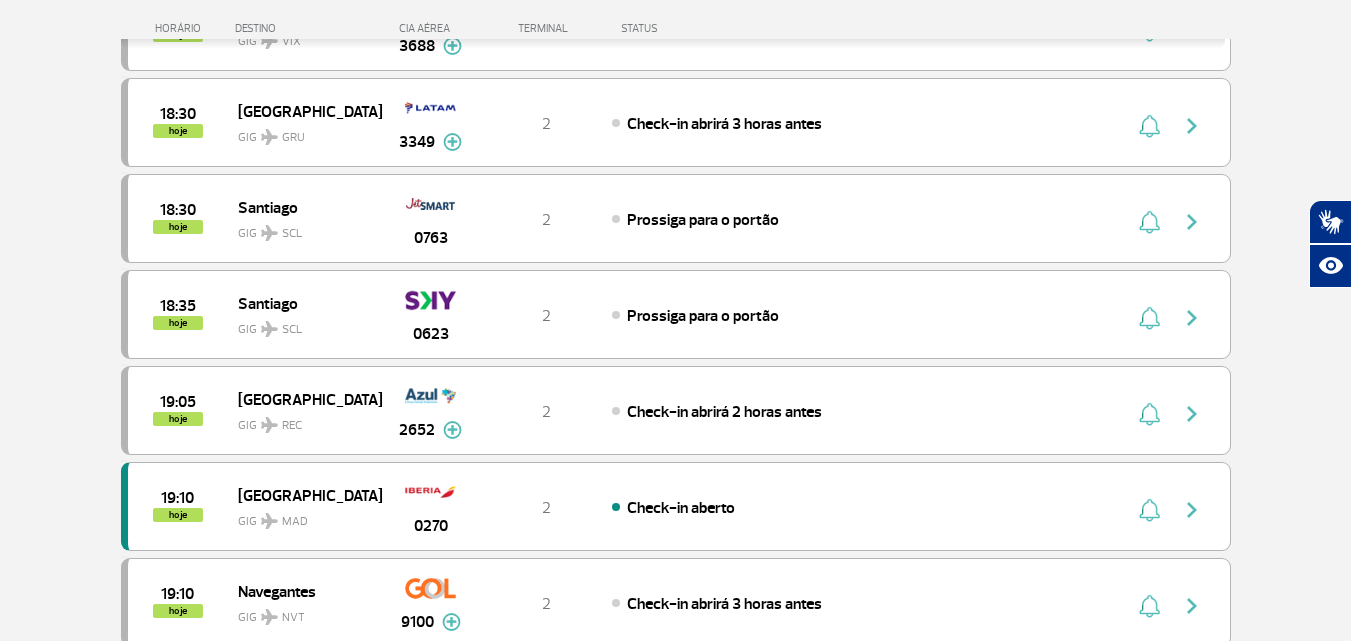 scroll, scrollTop: 1400, scrollLeft: 0, axis: vertical 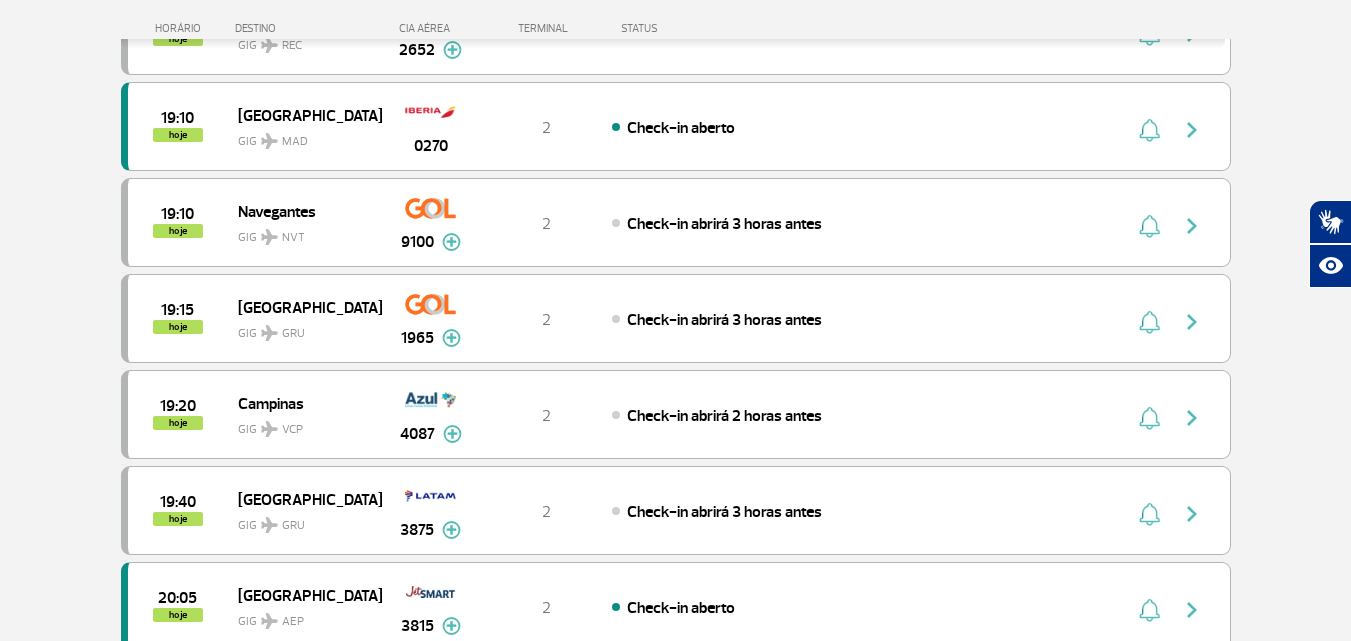drag, startPoint x: 217, startPoint y: 159, endPoint x: 7, endPoint y: 299, distance: 252.3886 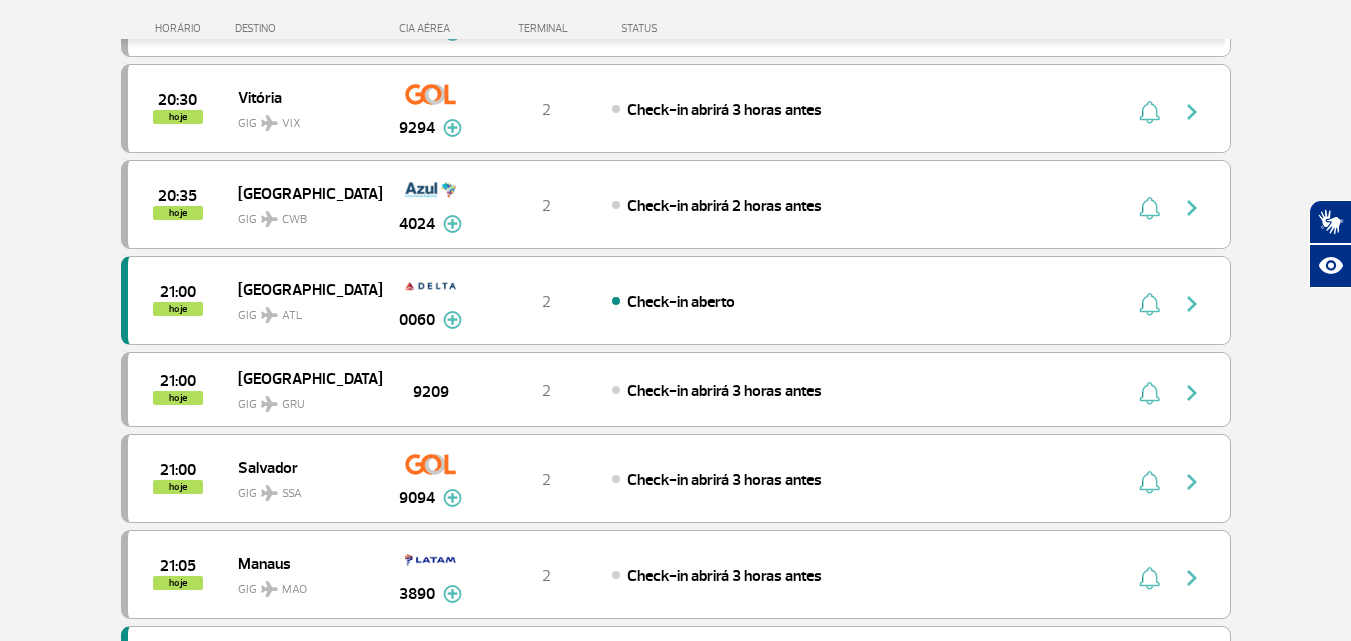 scroll, scrollTop: 2600, scrollLeft: 0, axis: vertical 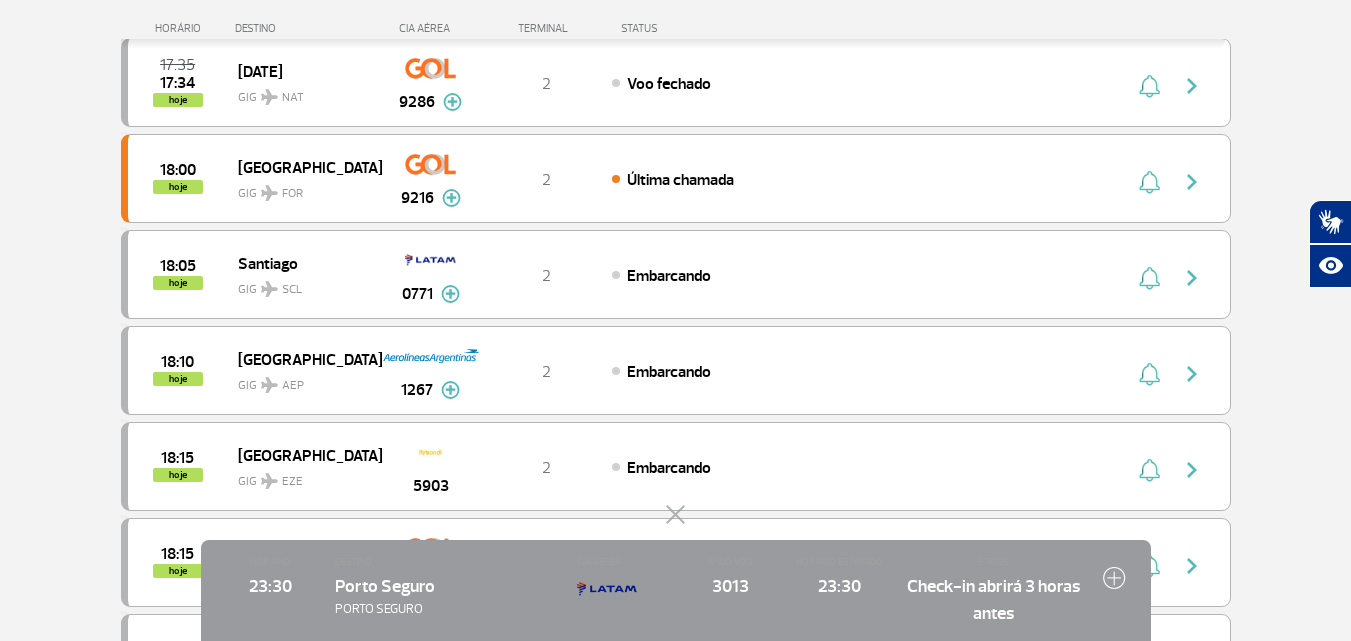 click 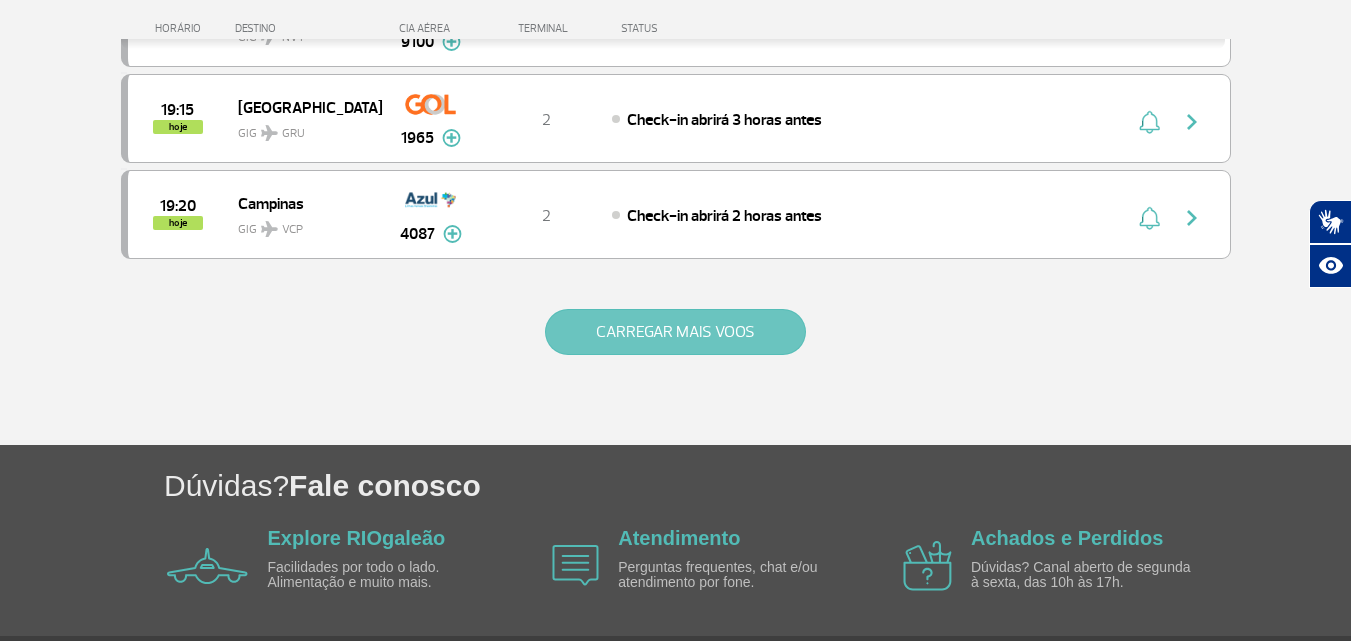 click on "CARREGAR MAIS VOOS" at bounding box center (675, 332) 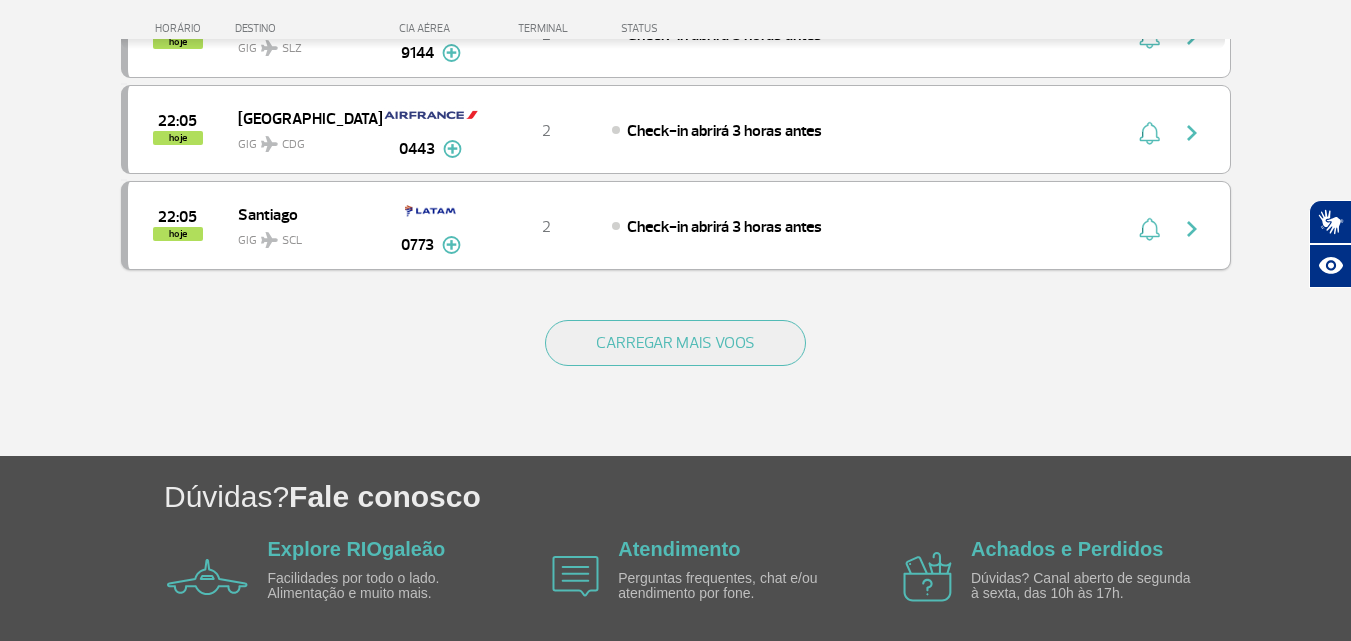 scroll, scrollTop: 3900, scrollLeft: 0, axis: vertical 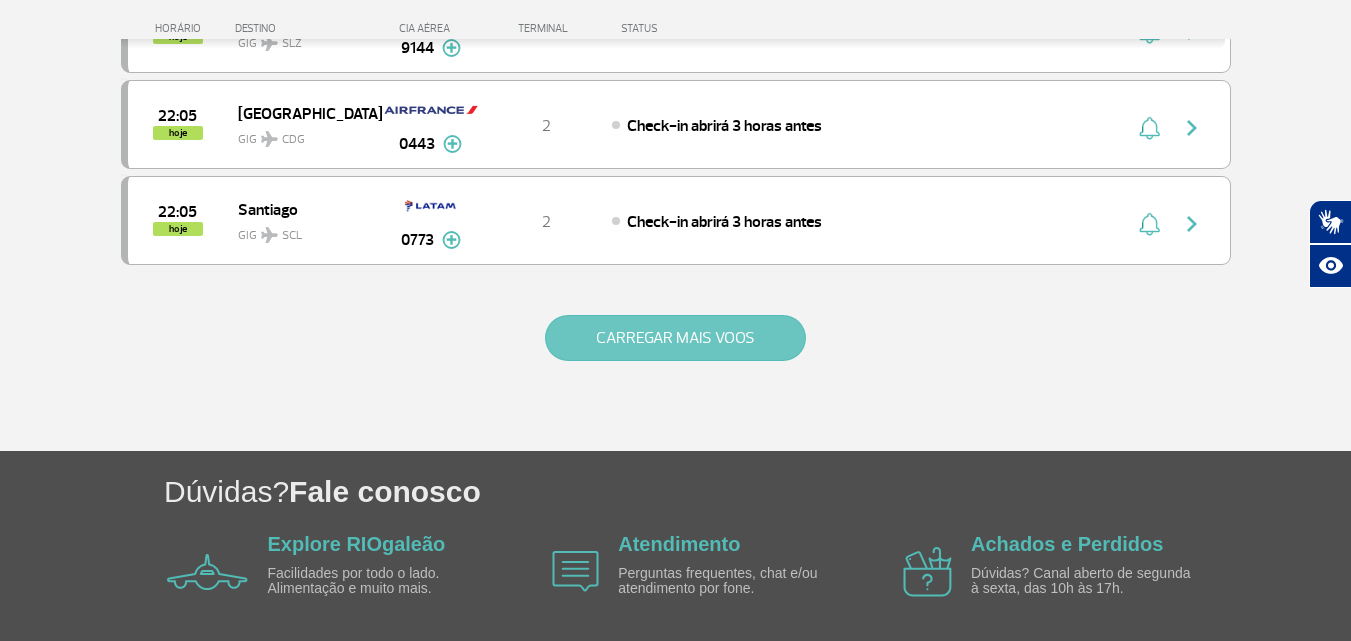 click on "CARREGAR MAIS VOOS" at bounding box center [675, 338] 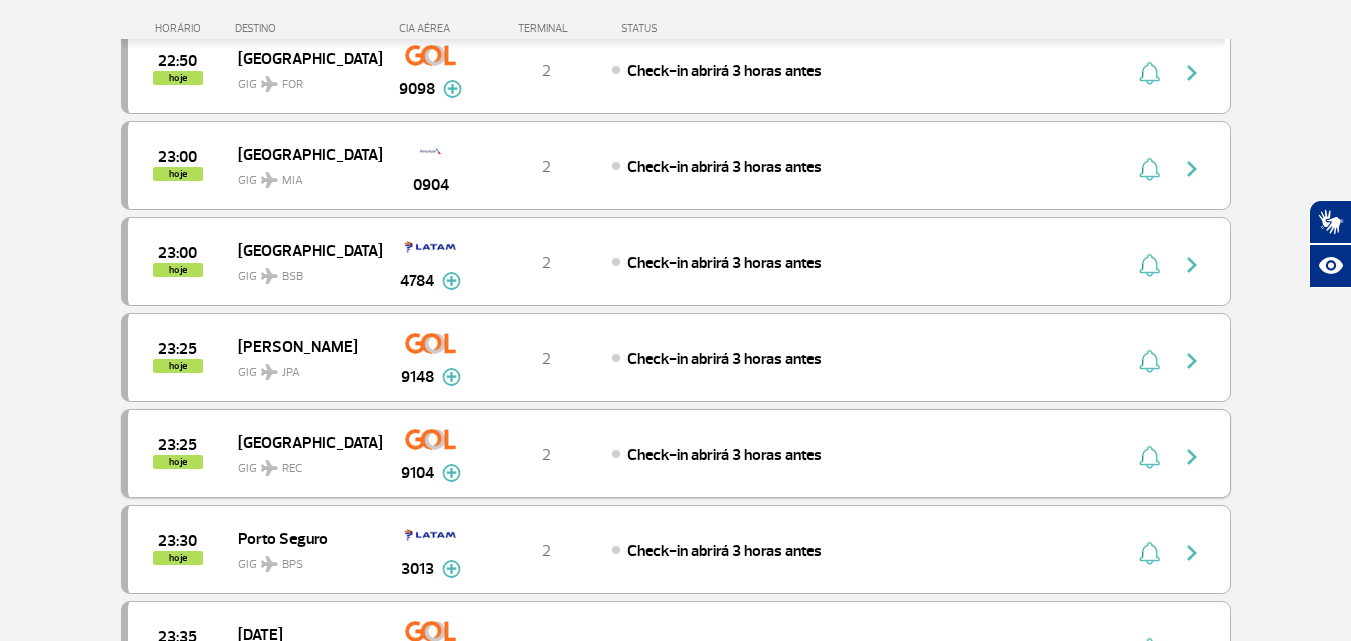 scroll, scrollTop: 5200, scrollLeft: 0, axis: vertical 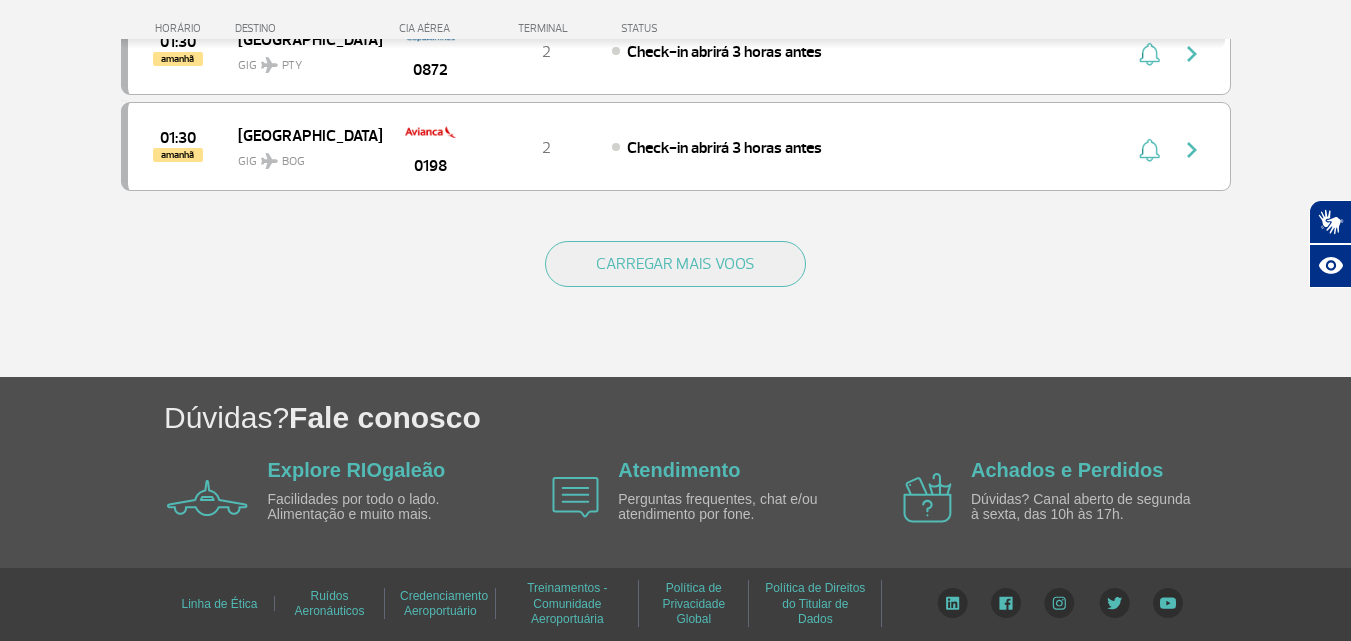 click on "CARREGAR MAIS VOOS" at bounding box center [676, 296] 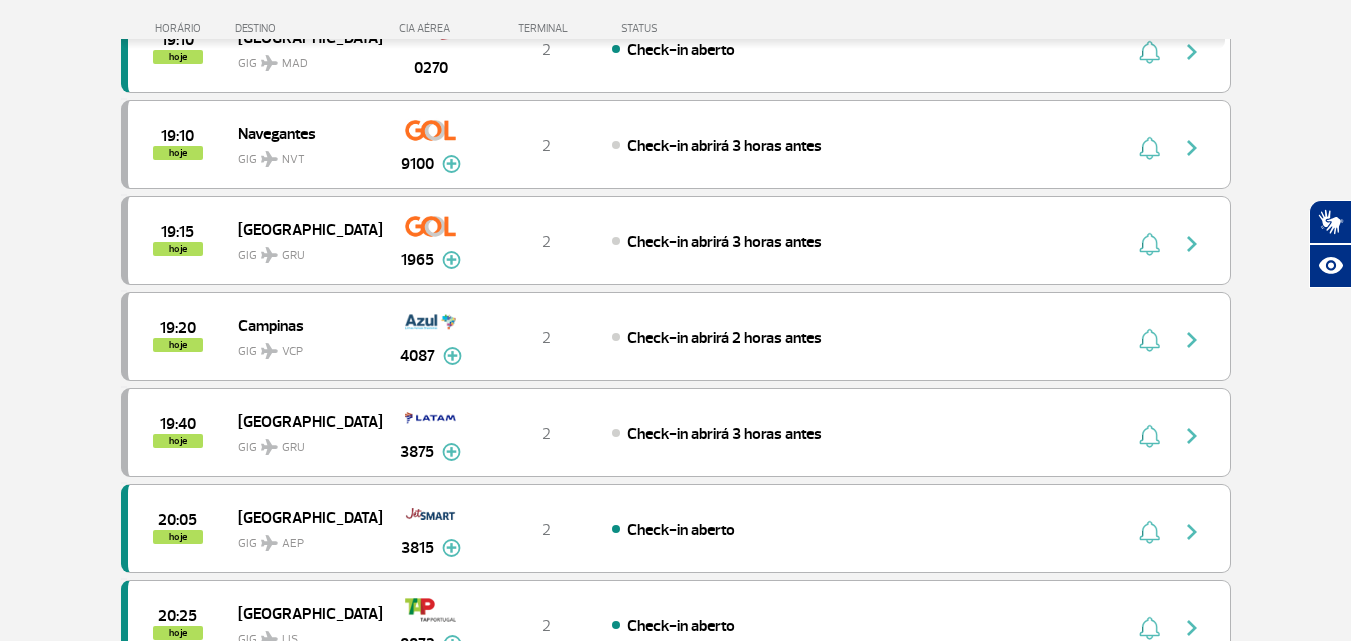 scroll, scrollTop: 1567, scrollLeft: 0, axis: vertical 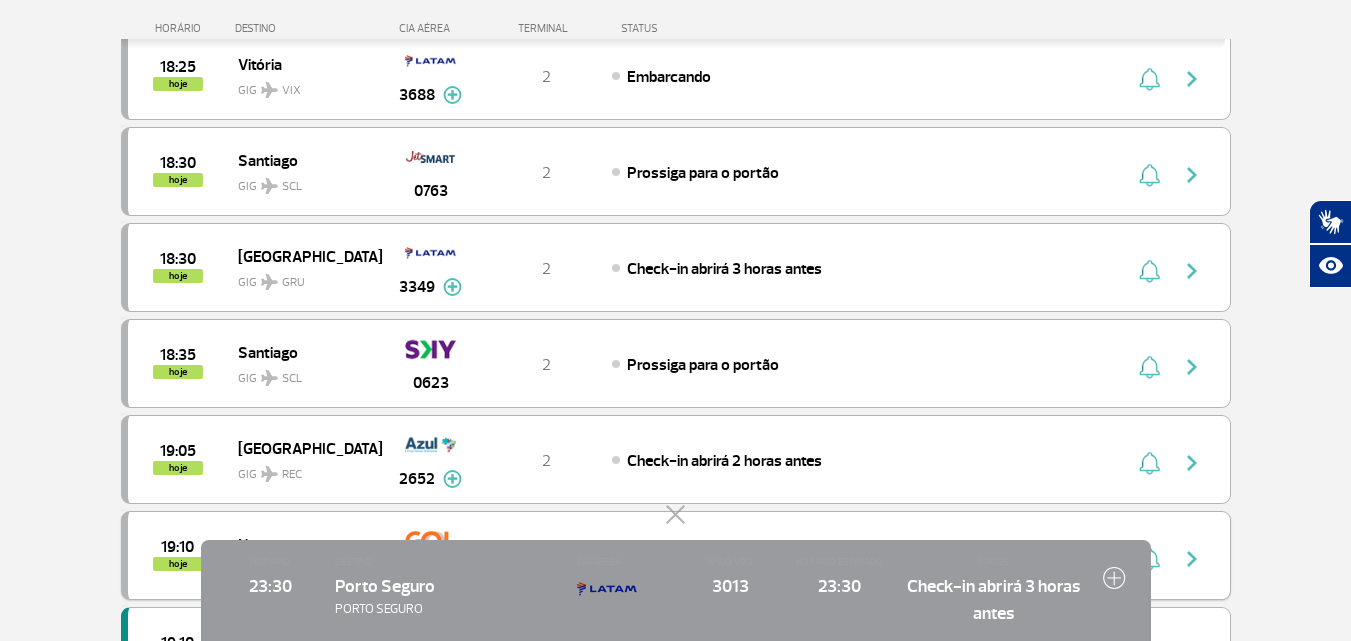 click 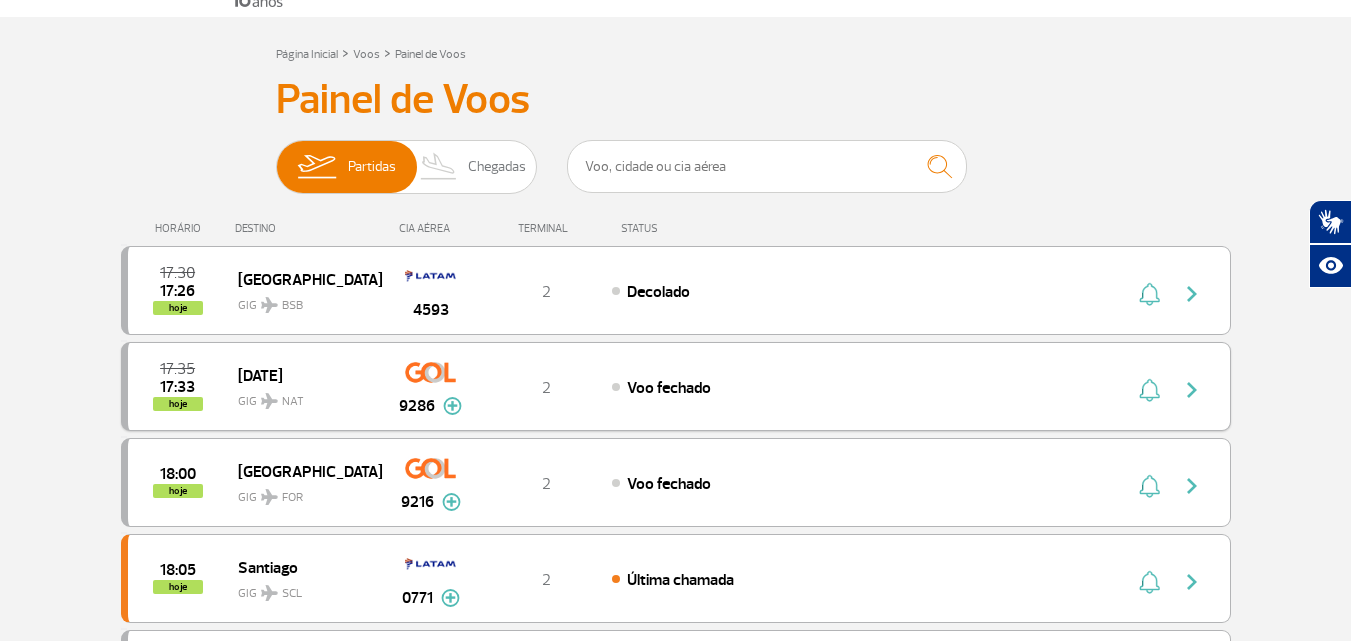 scroll, scrollTop: 0, scrollLeft: 0, axis: both 